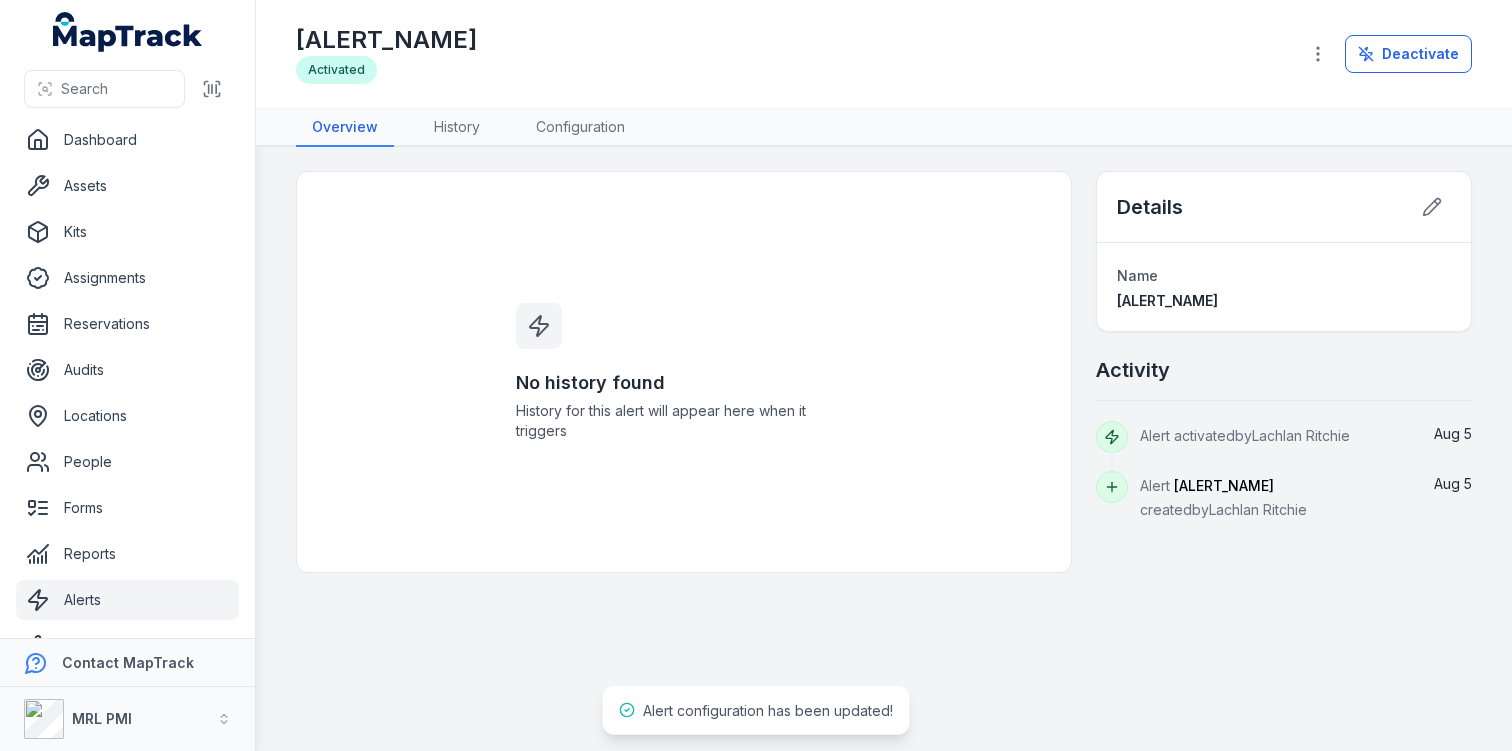 scroll, scrollTop: 0, scrollLeft: 0, axis: both 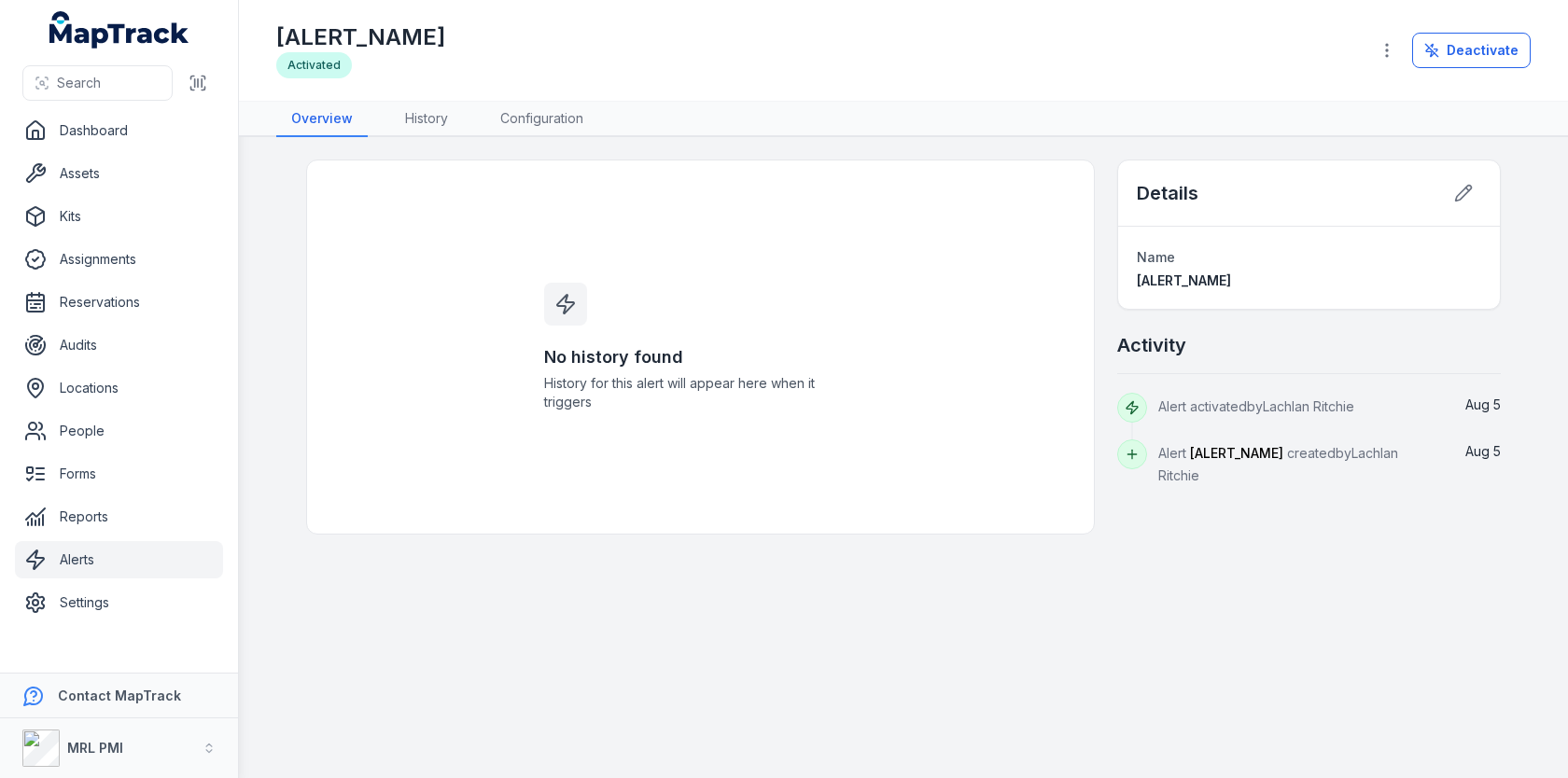 click on "ALERT_NAME PERSON_NAME DATE PERSON_NAME DATE" at bounding box center [903, 347] 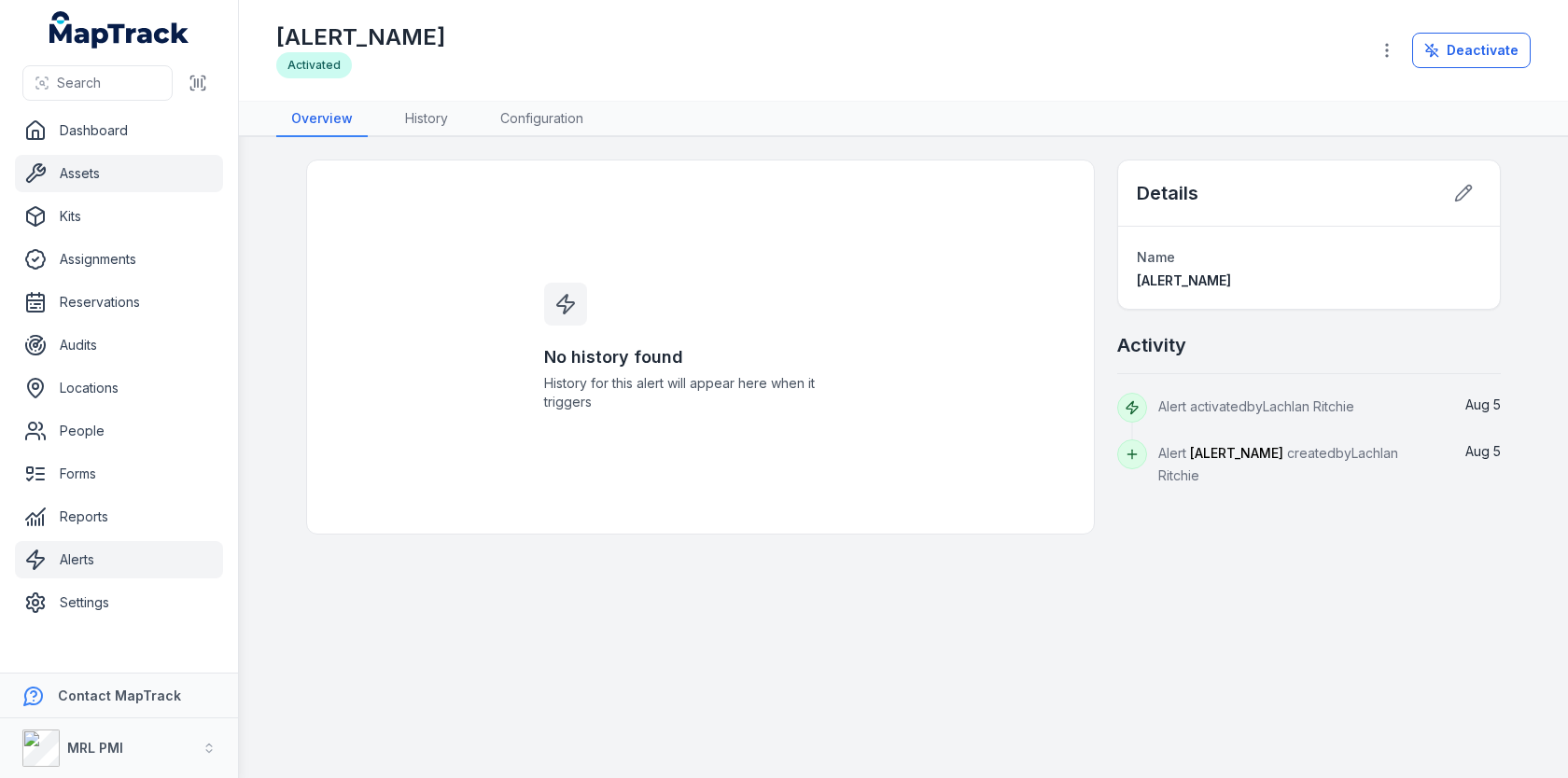 click on "Assets" at bounding box center (119, 174) 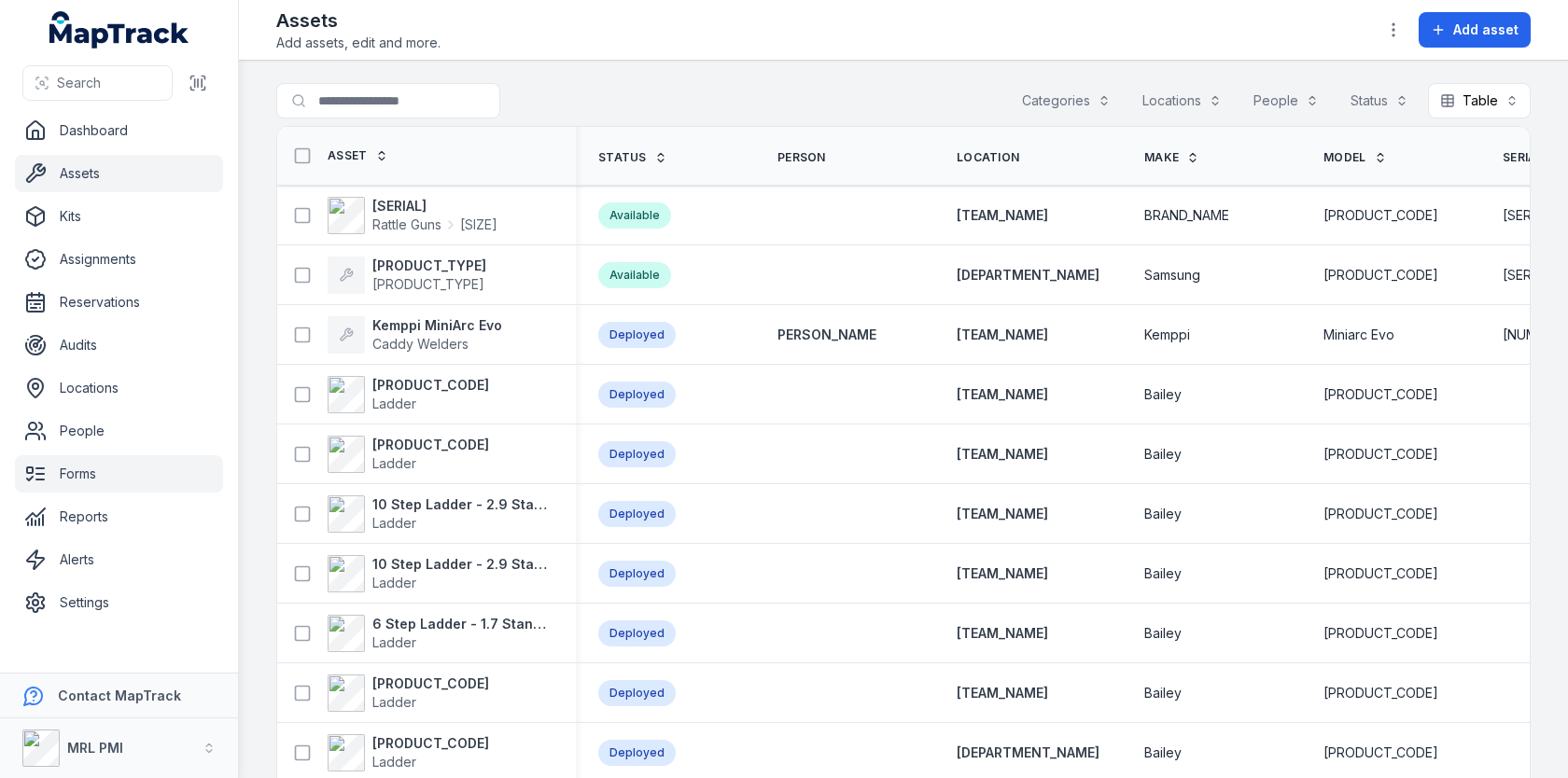 click on "Forms" at bounding box center (119, 474) 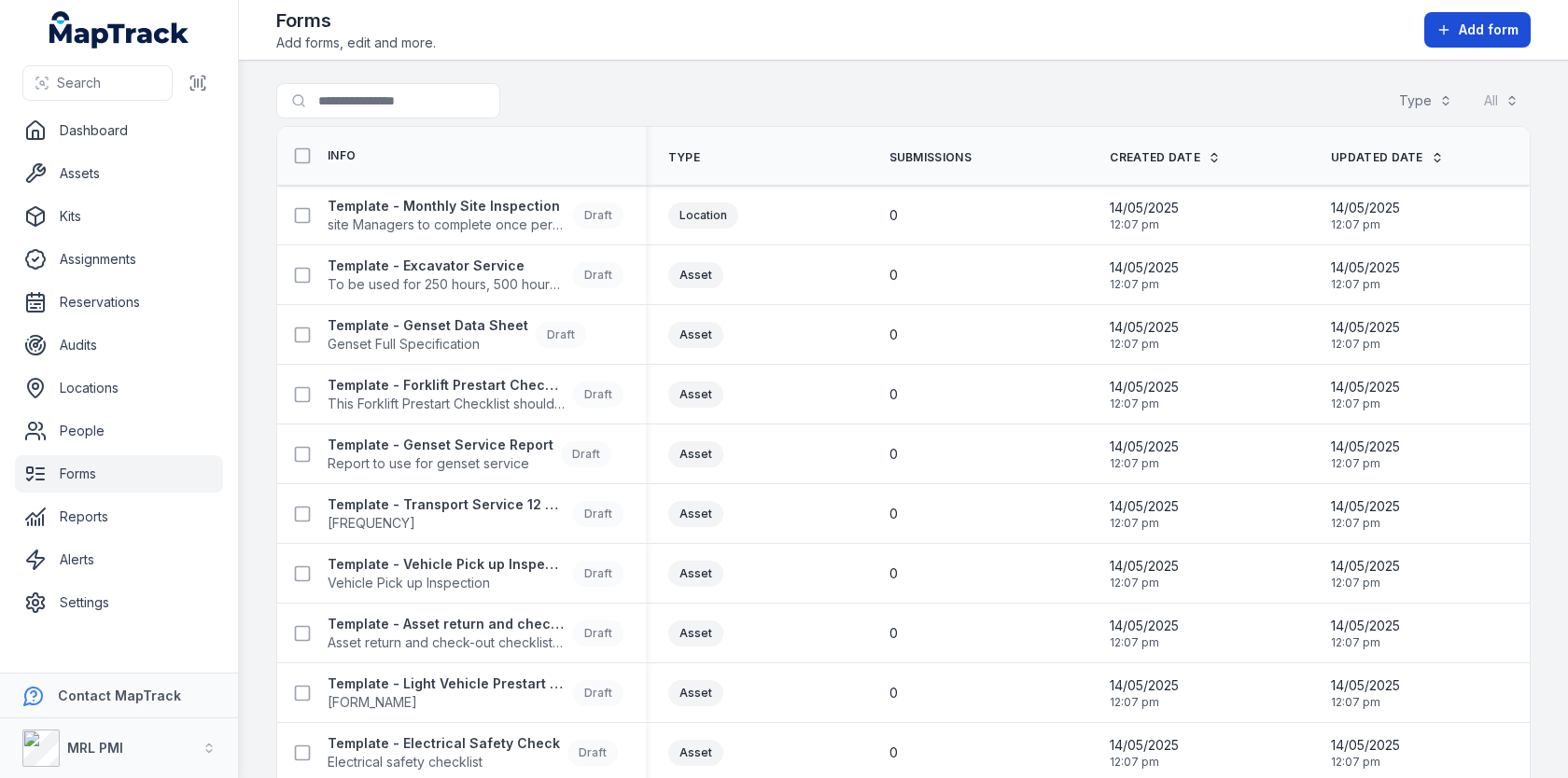 click on "Add form" at bounding box center [1489, 30] 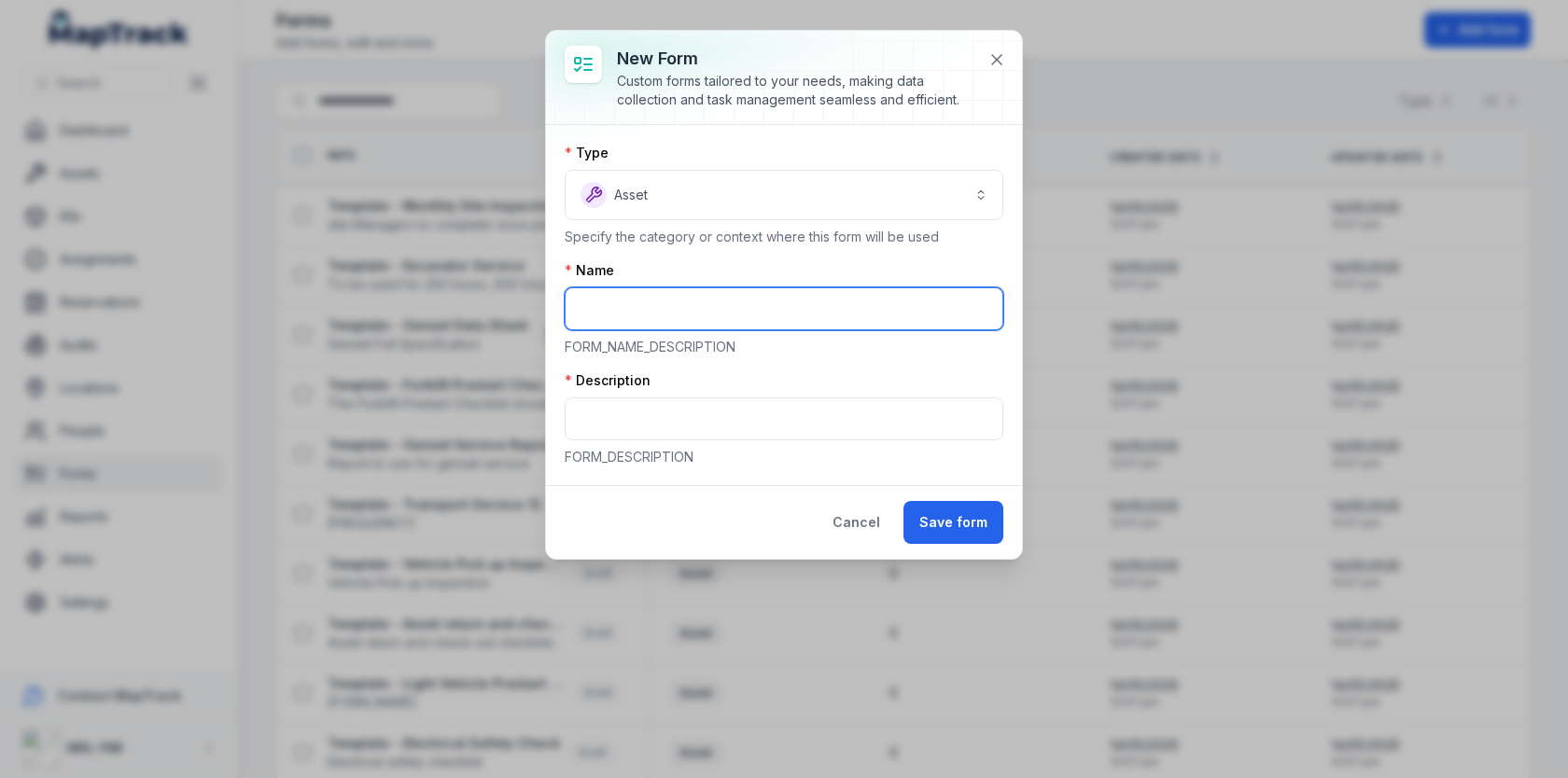 click at bounding box center [784, 309] 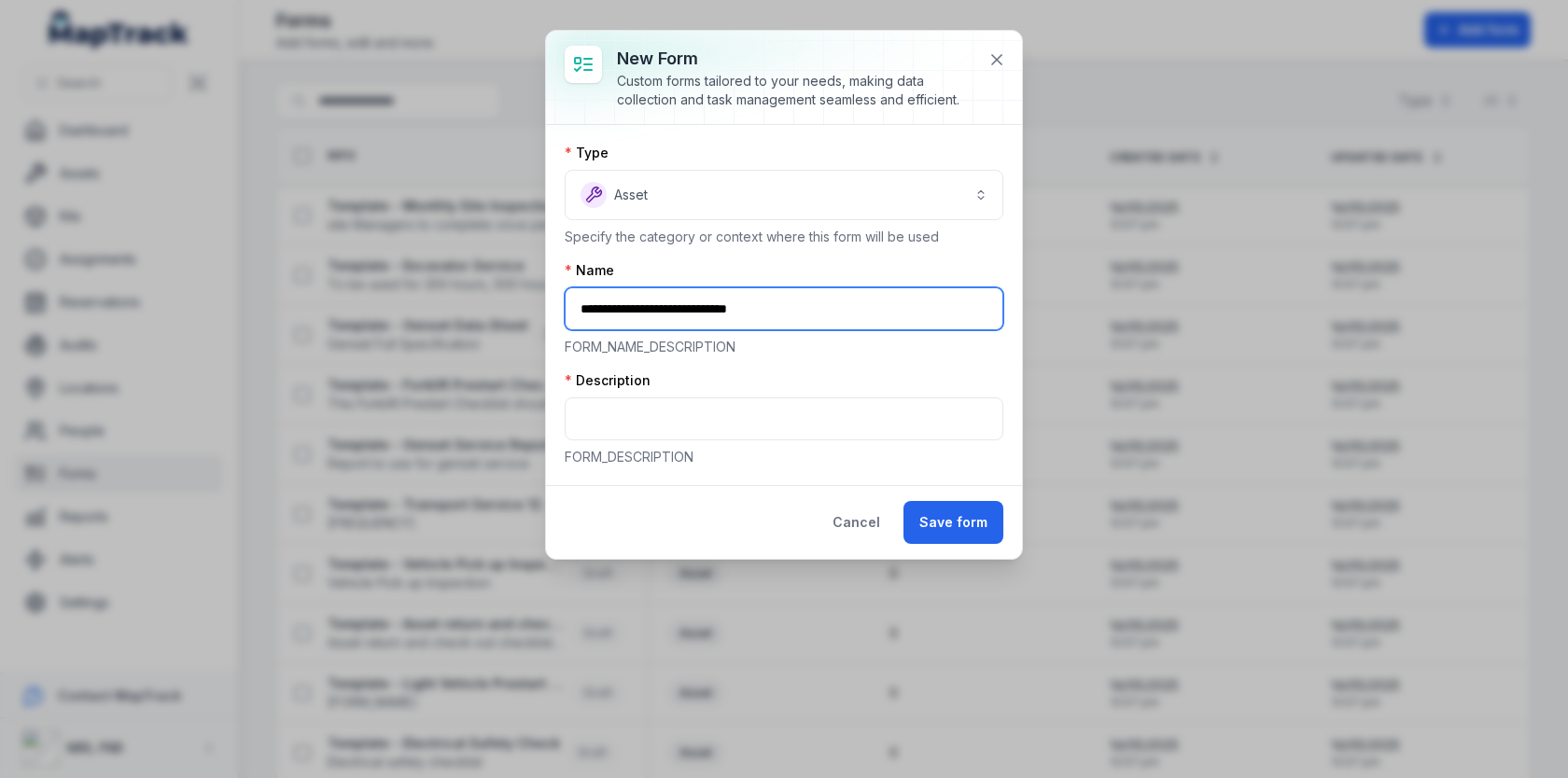 click on "**********" at bounding box center (784, 309) 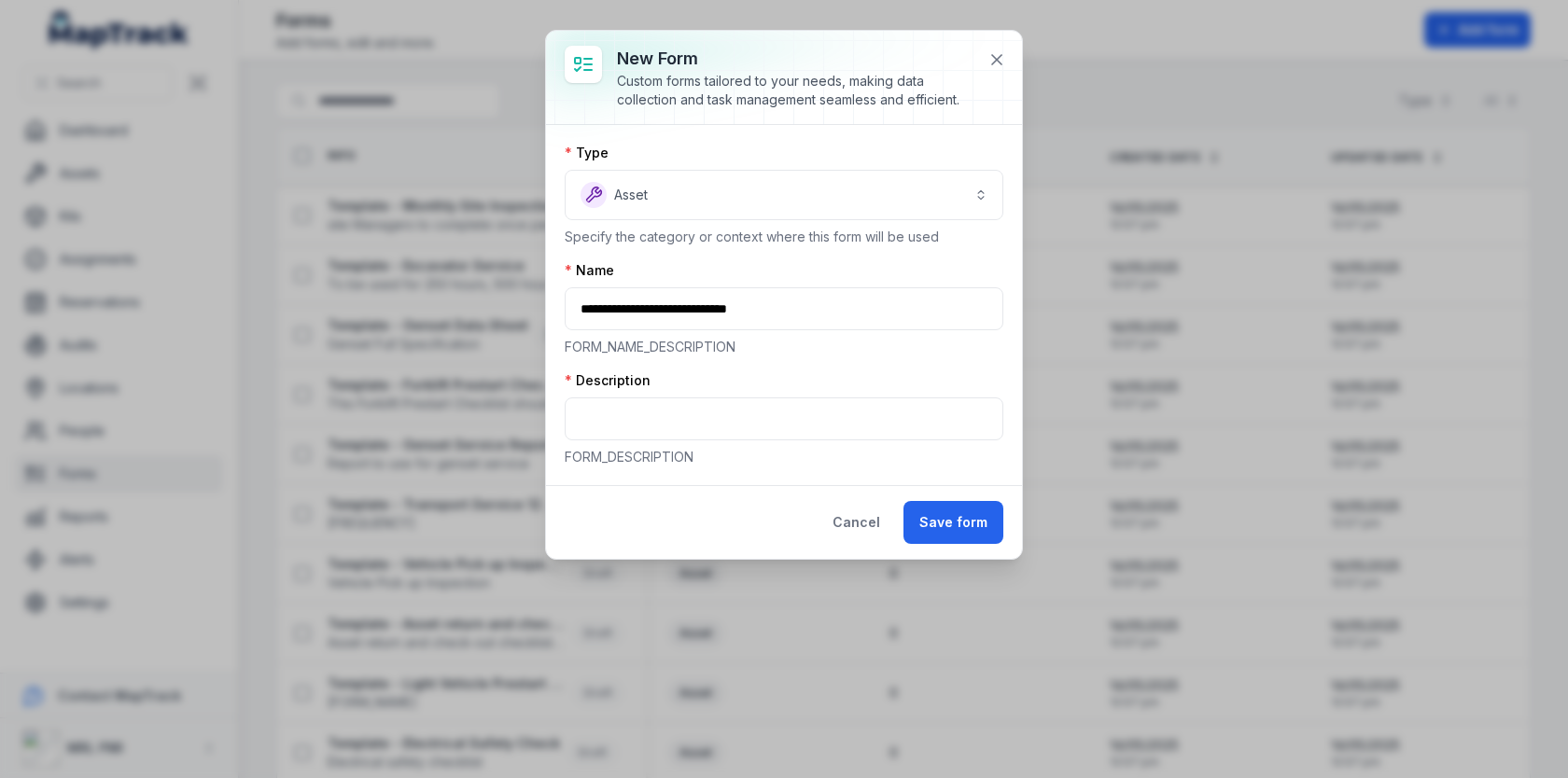 click on "Description Give a brief explanation of the form's purpose" at bounding box center [784, 419] 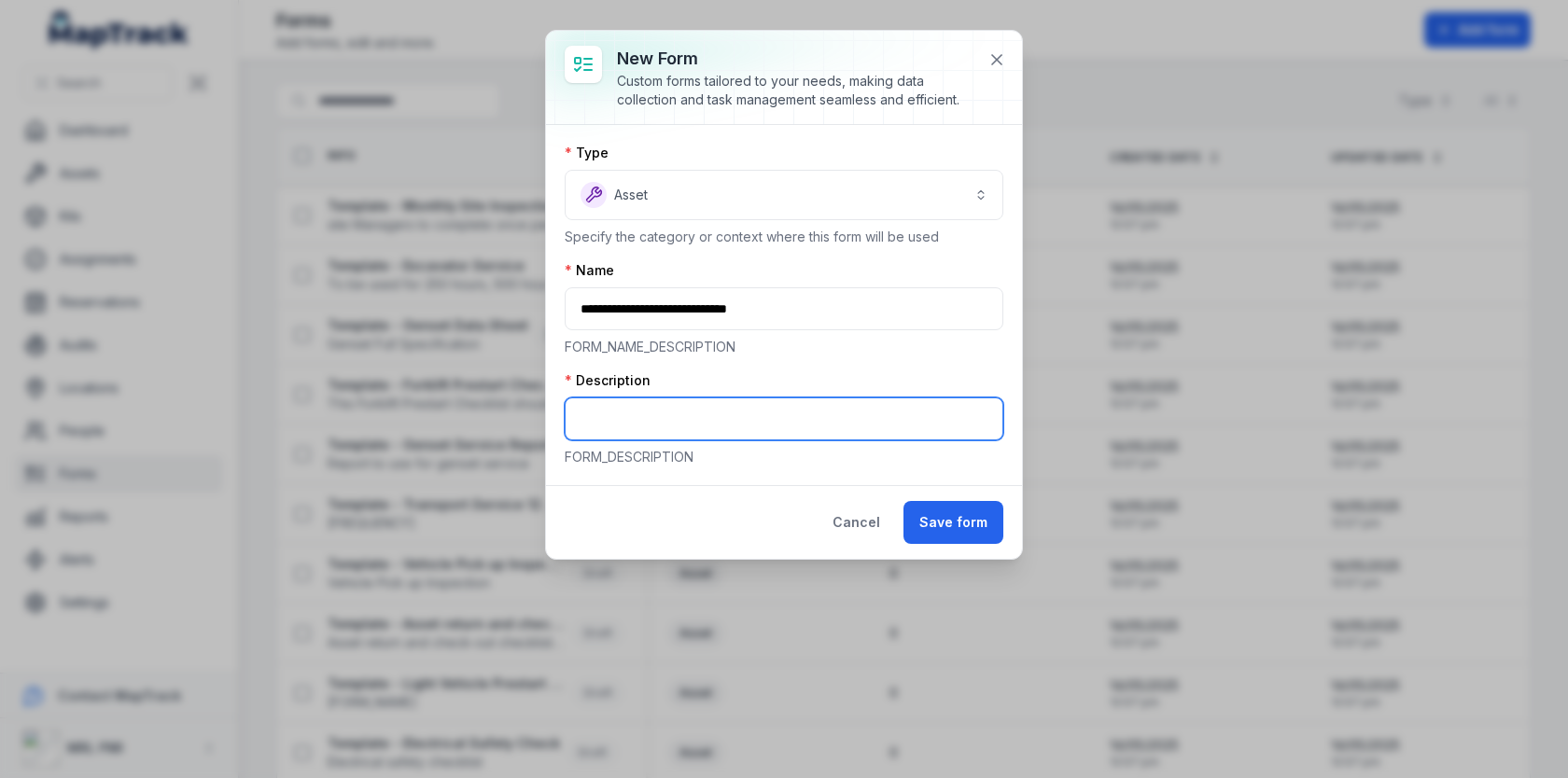 click at bounding box center (784, 419) 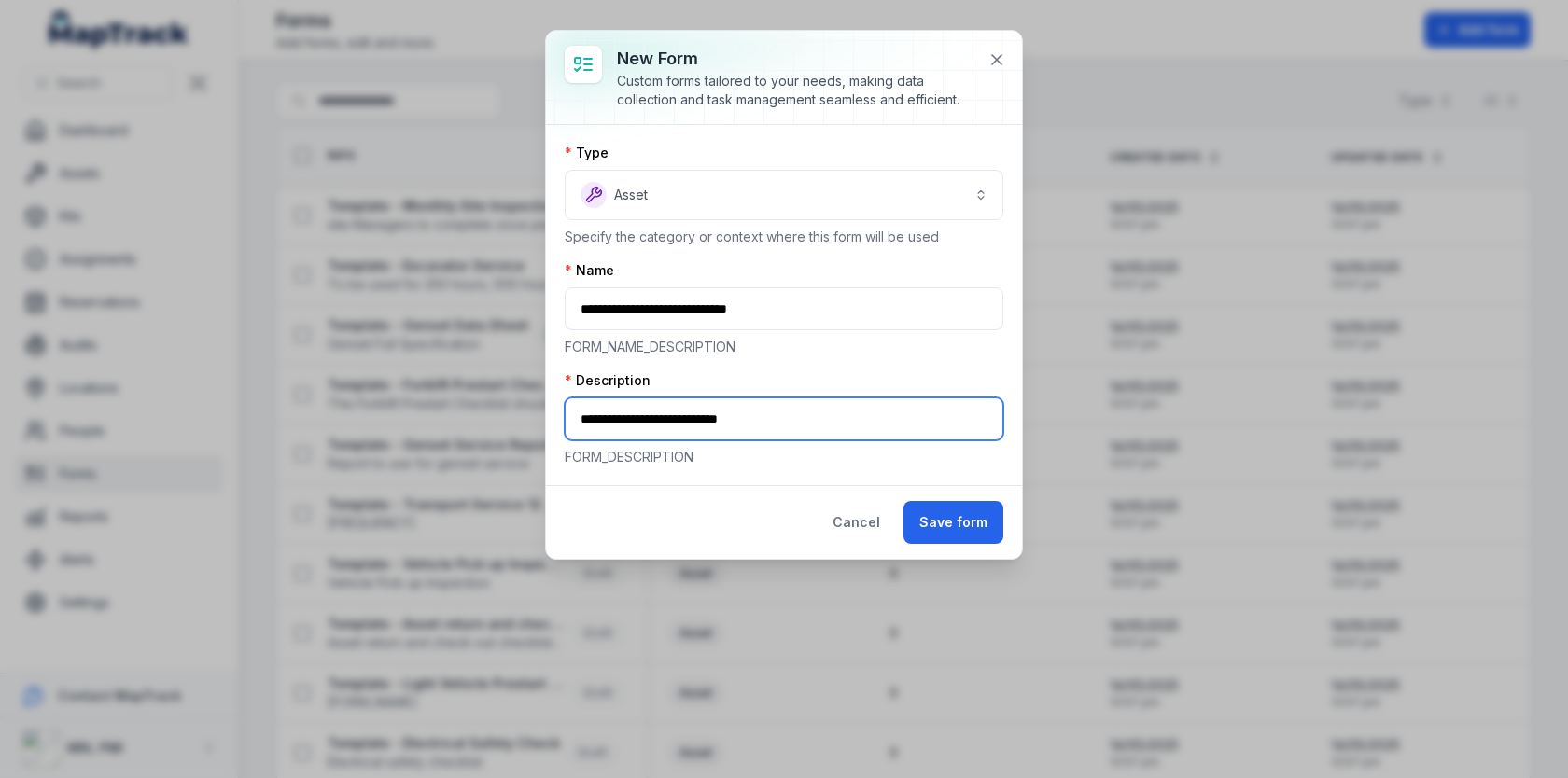 type on "**********" 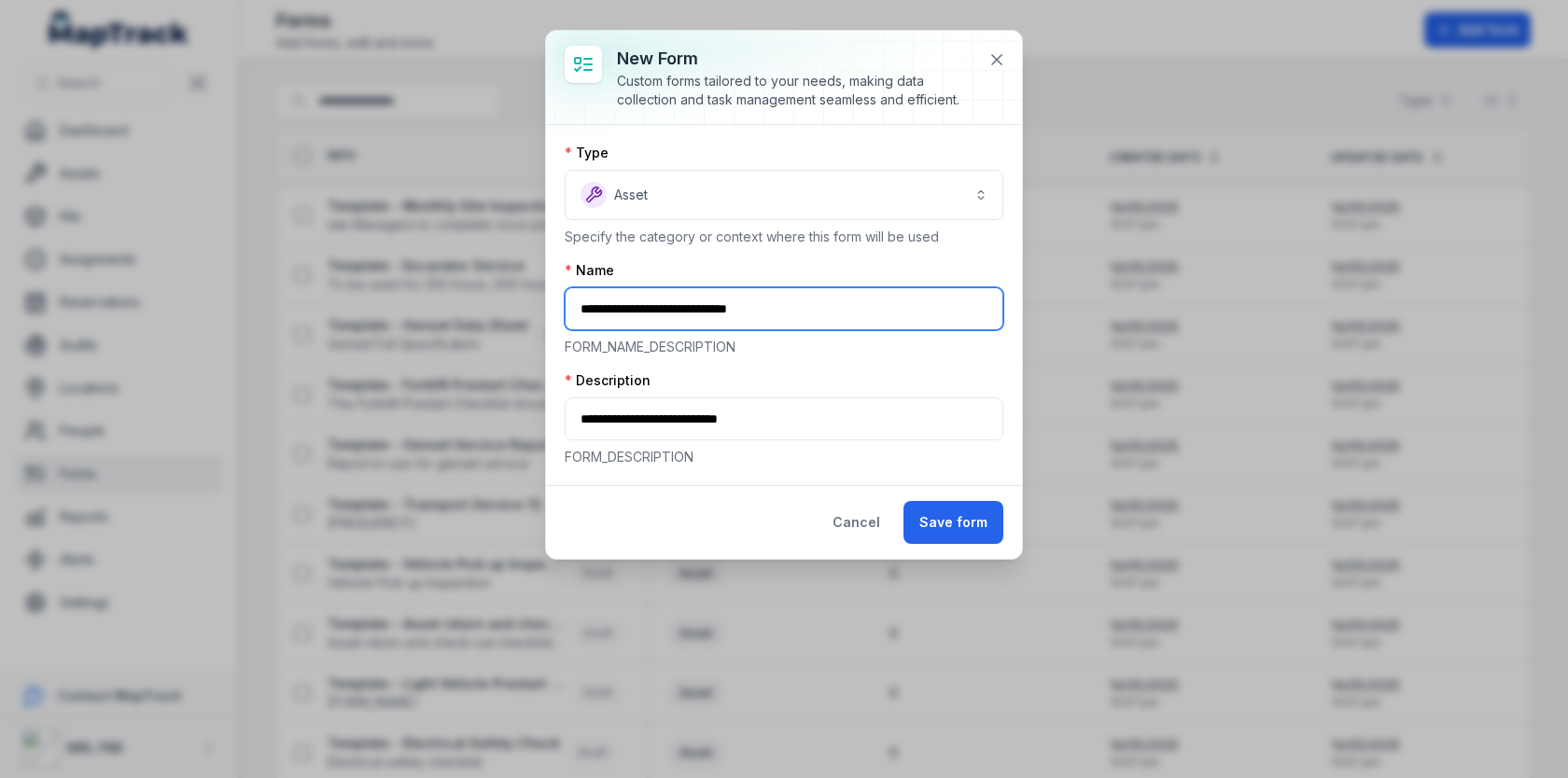 click on "**********" at bounding box center [784, 309] 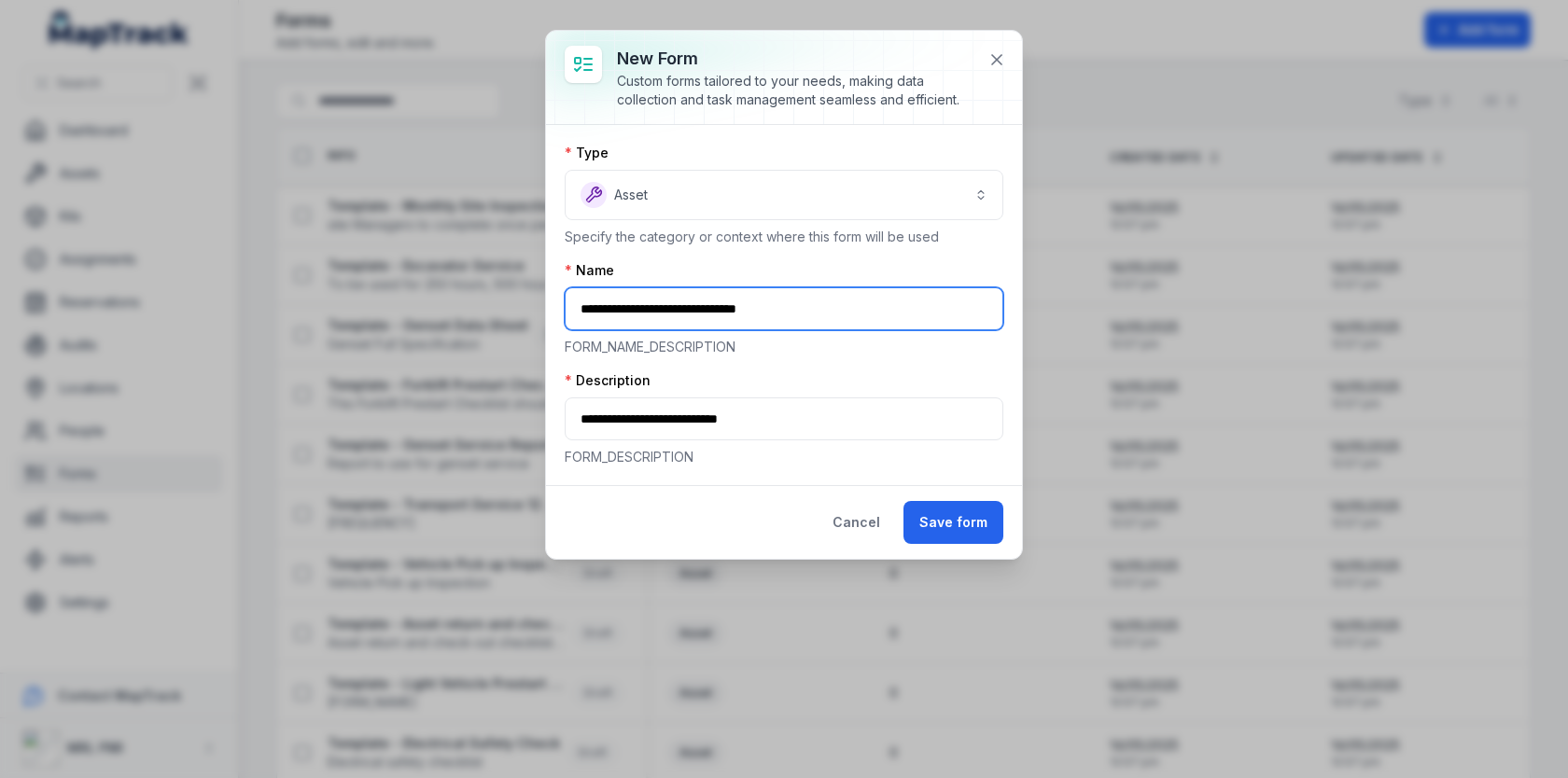 click on "**********" at bounding box center [784, 309] 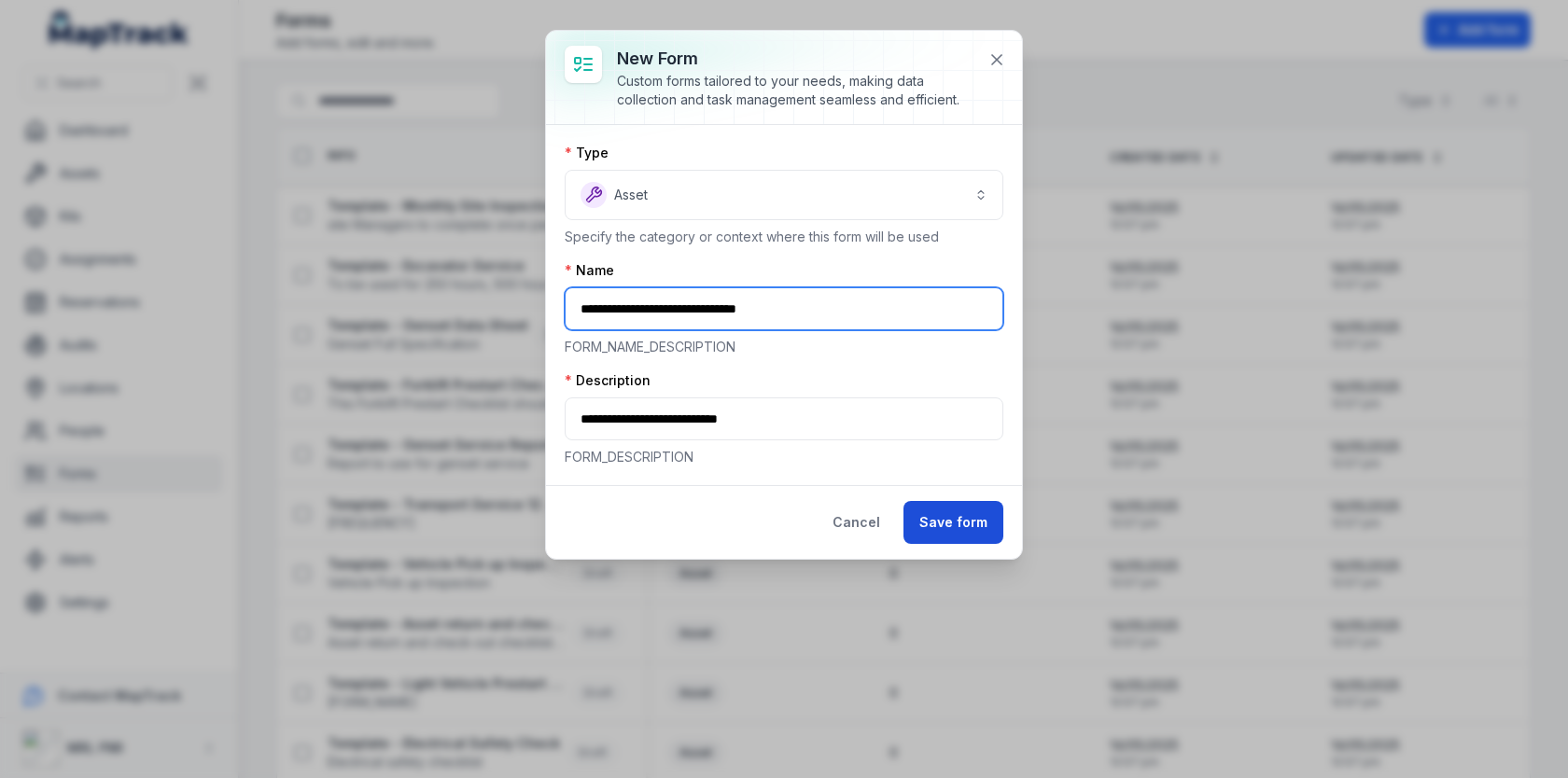 type on "**********" 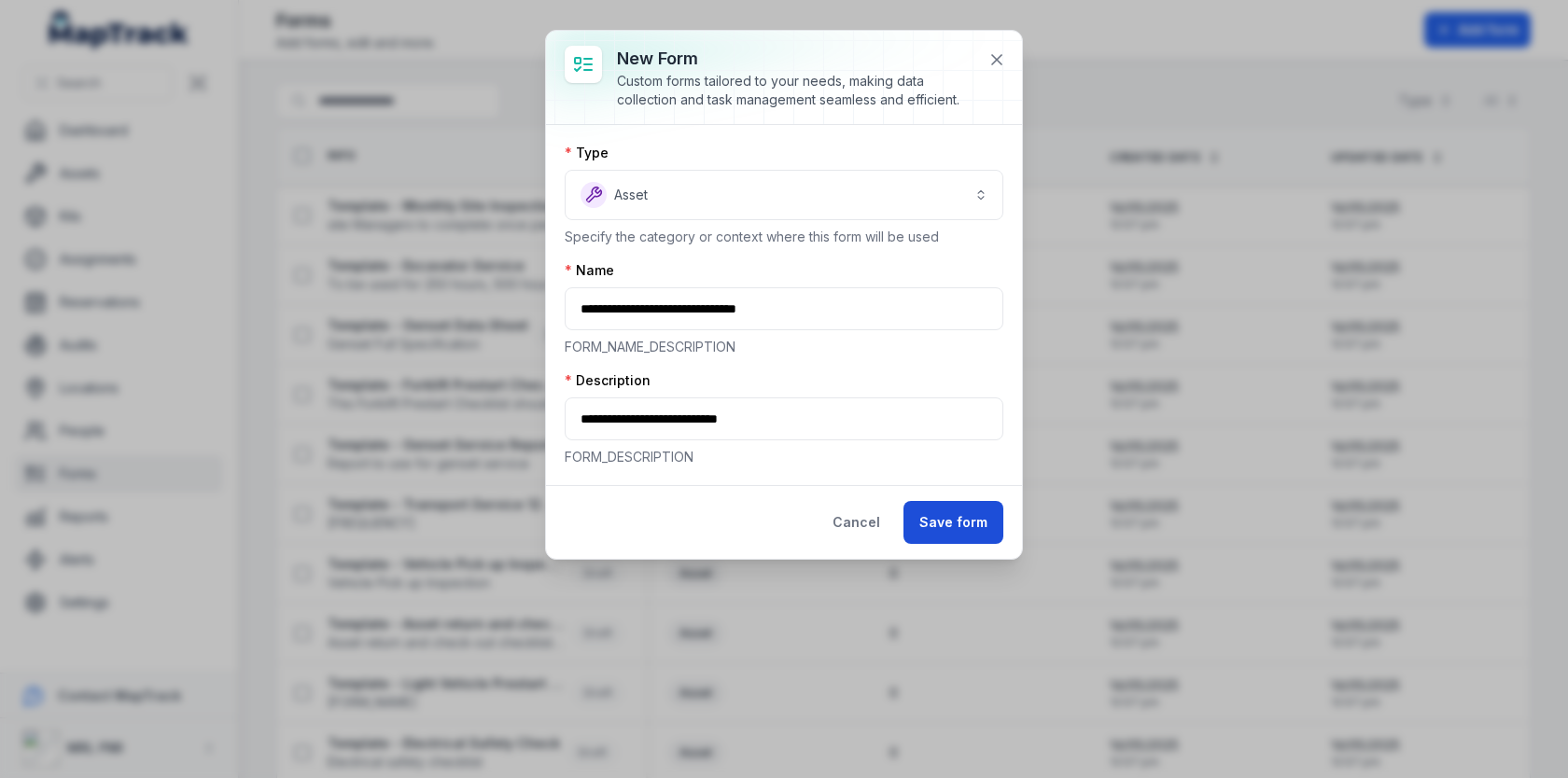 click on "Save form" at bounding box center [953, 522] 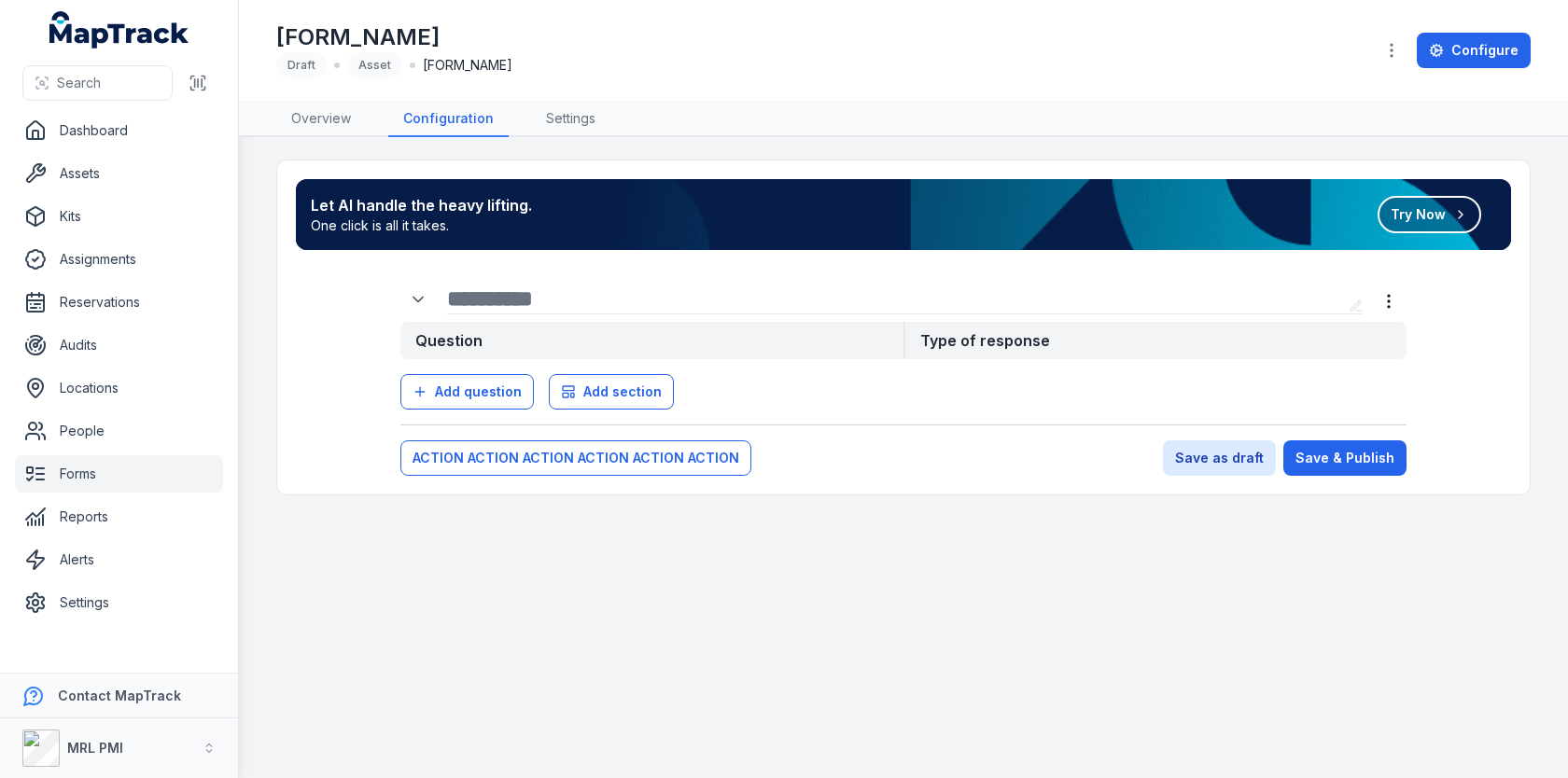 click at bounding box center (894, 299) 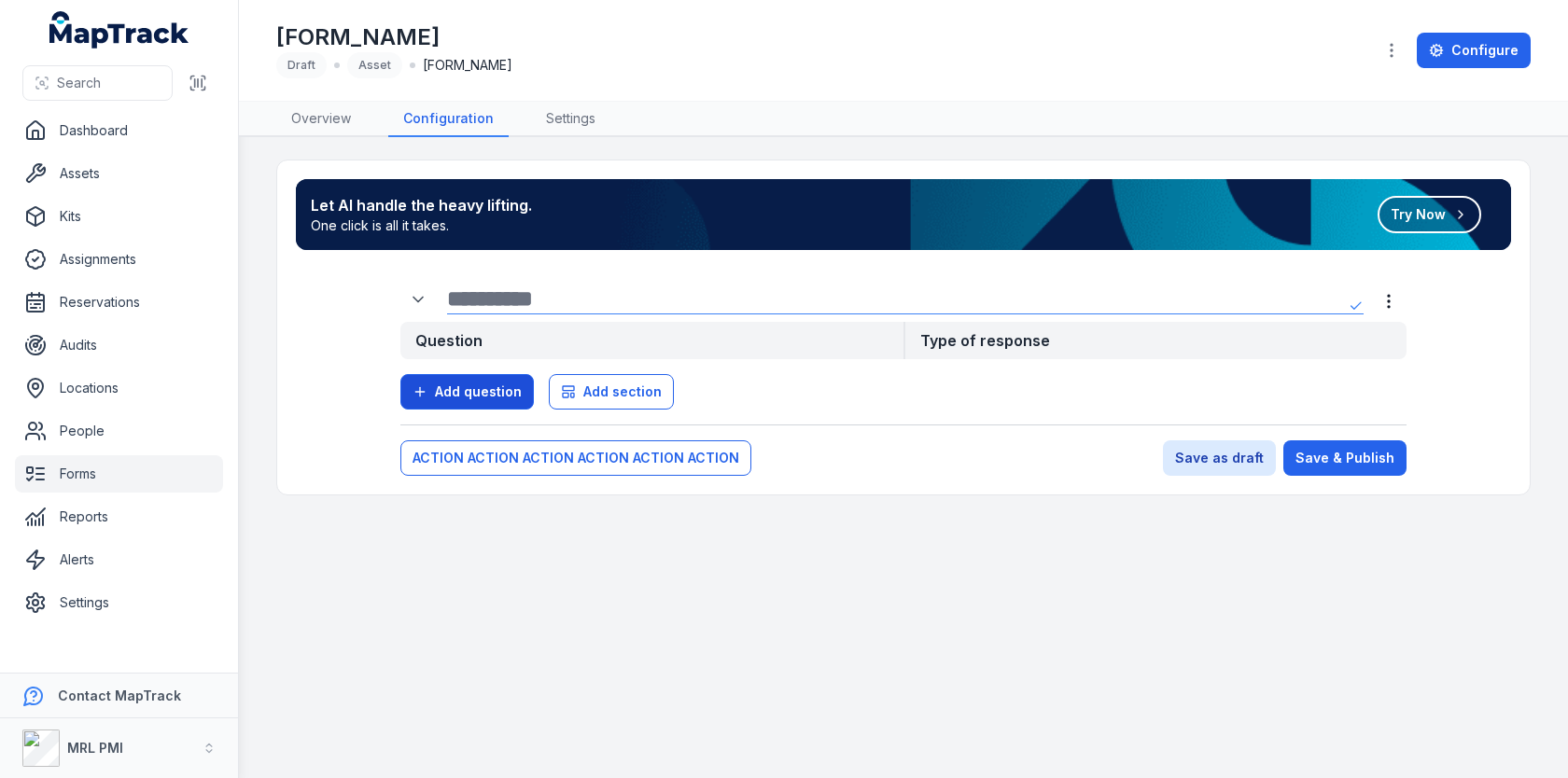 click on "Add question" at bounding box center [478, 392] 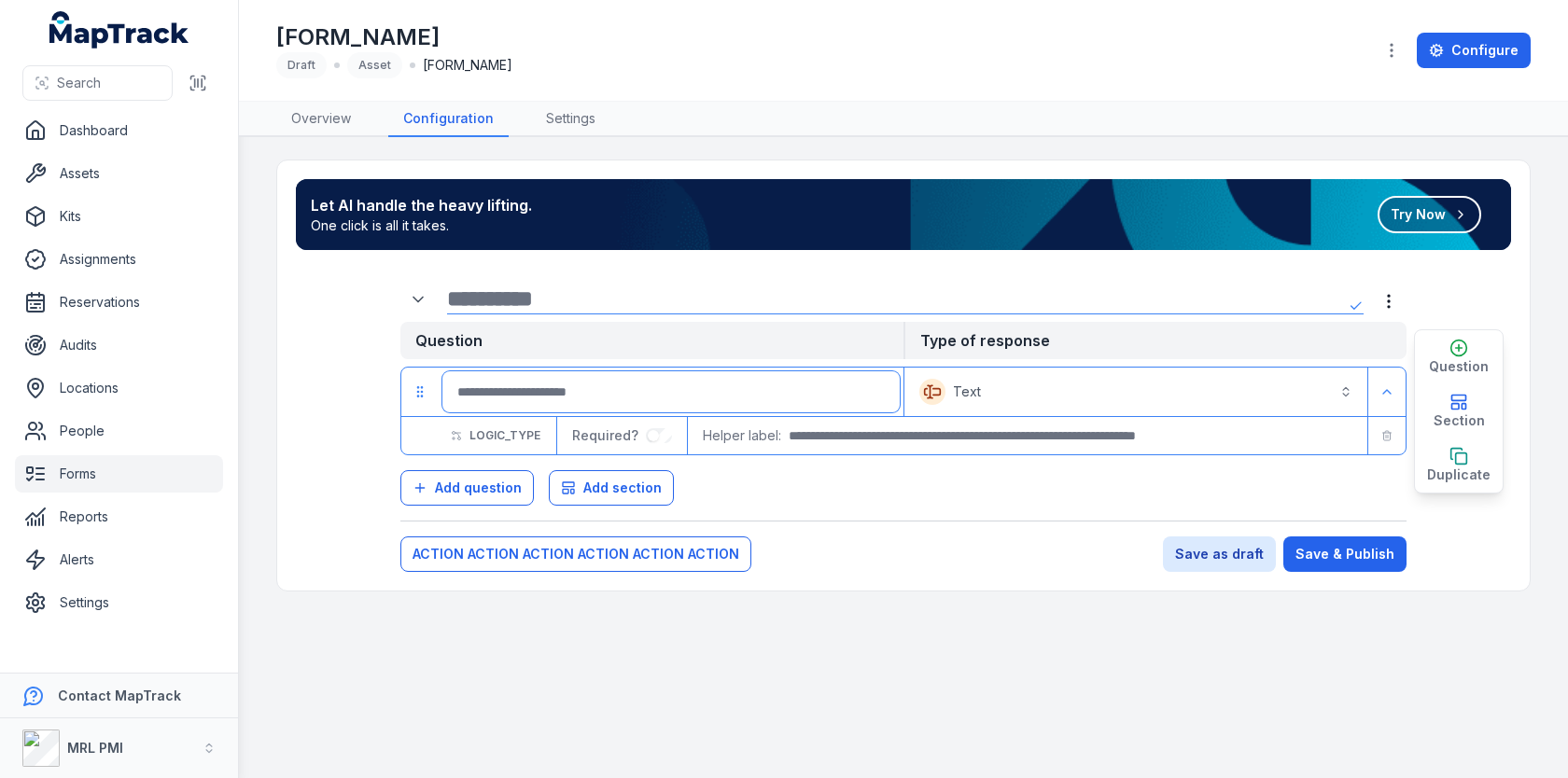 click at bounding box center [671, 392] 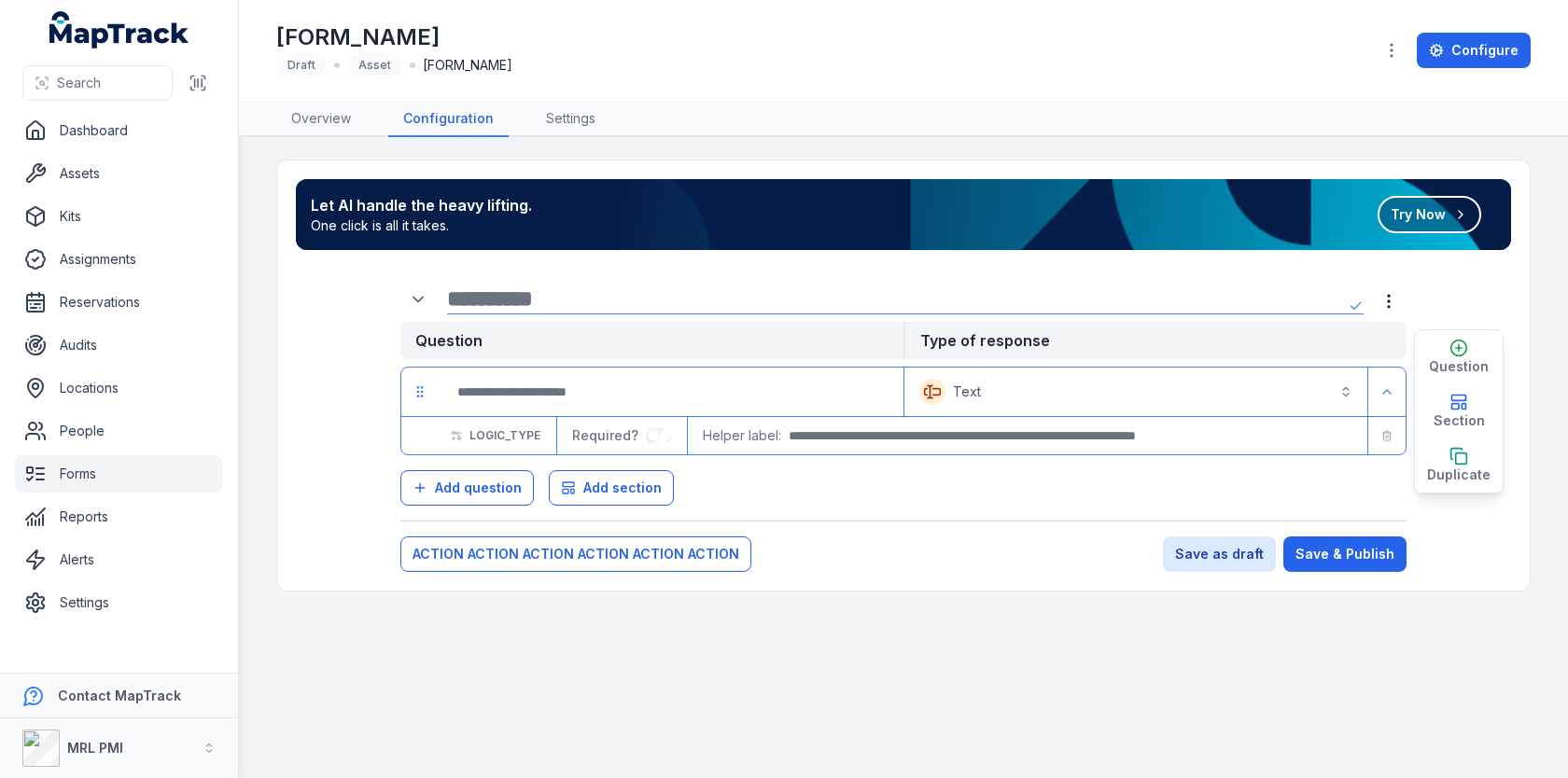 click on "Text *******" at bounding box center [1136, 392] 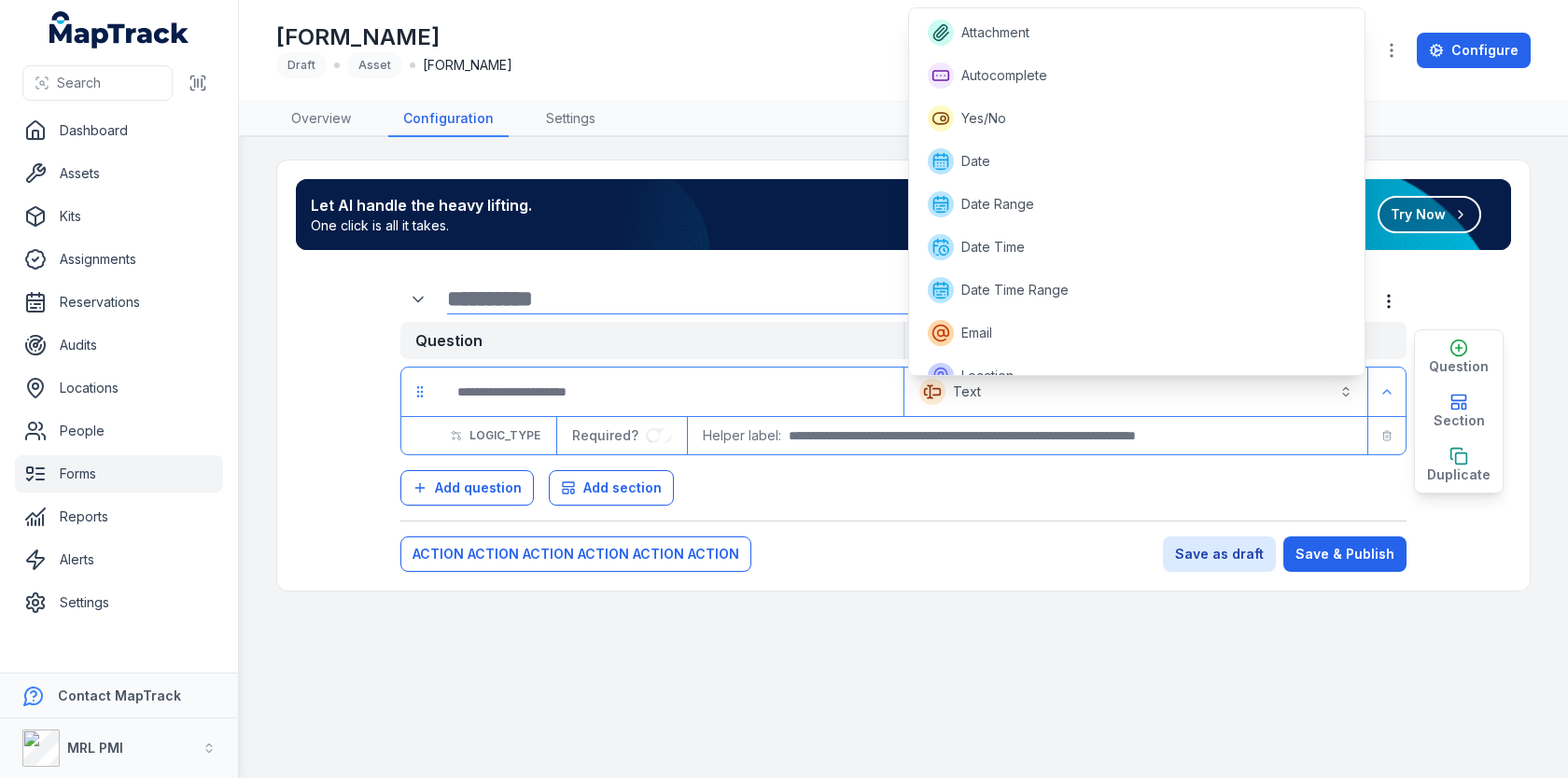 scroll, scrollTop: 367, scrollLeft: 0, axis: vertical 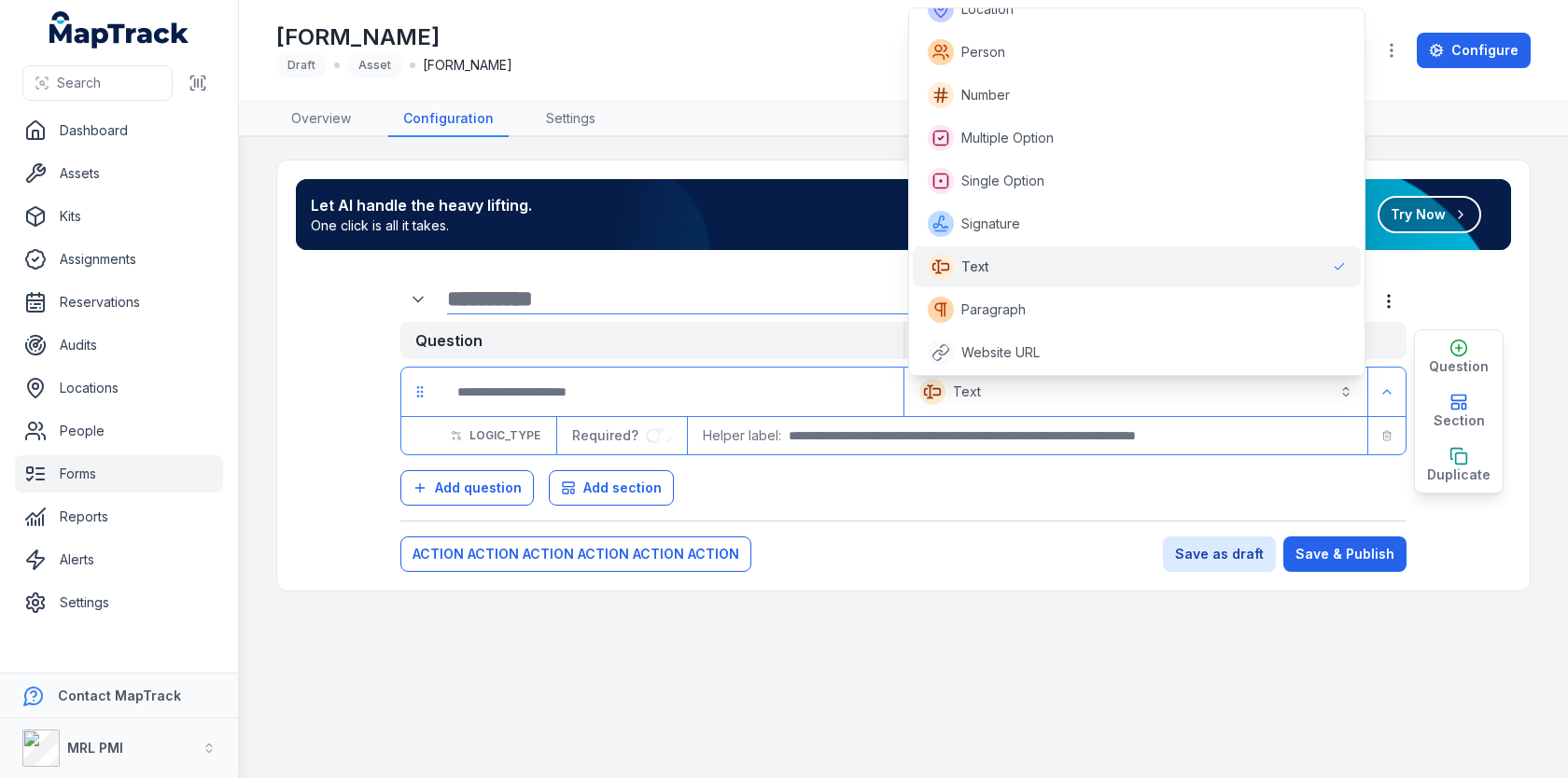 click on "ACTION ACTION ACTION ACTION ACTION ACTION" at bounding box center [903, 375] 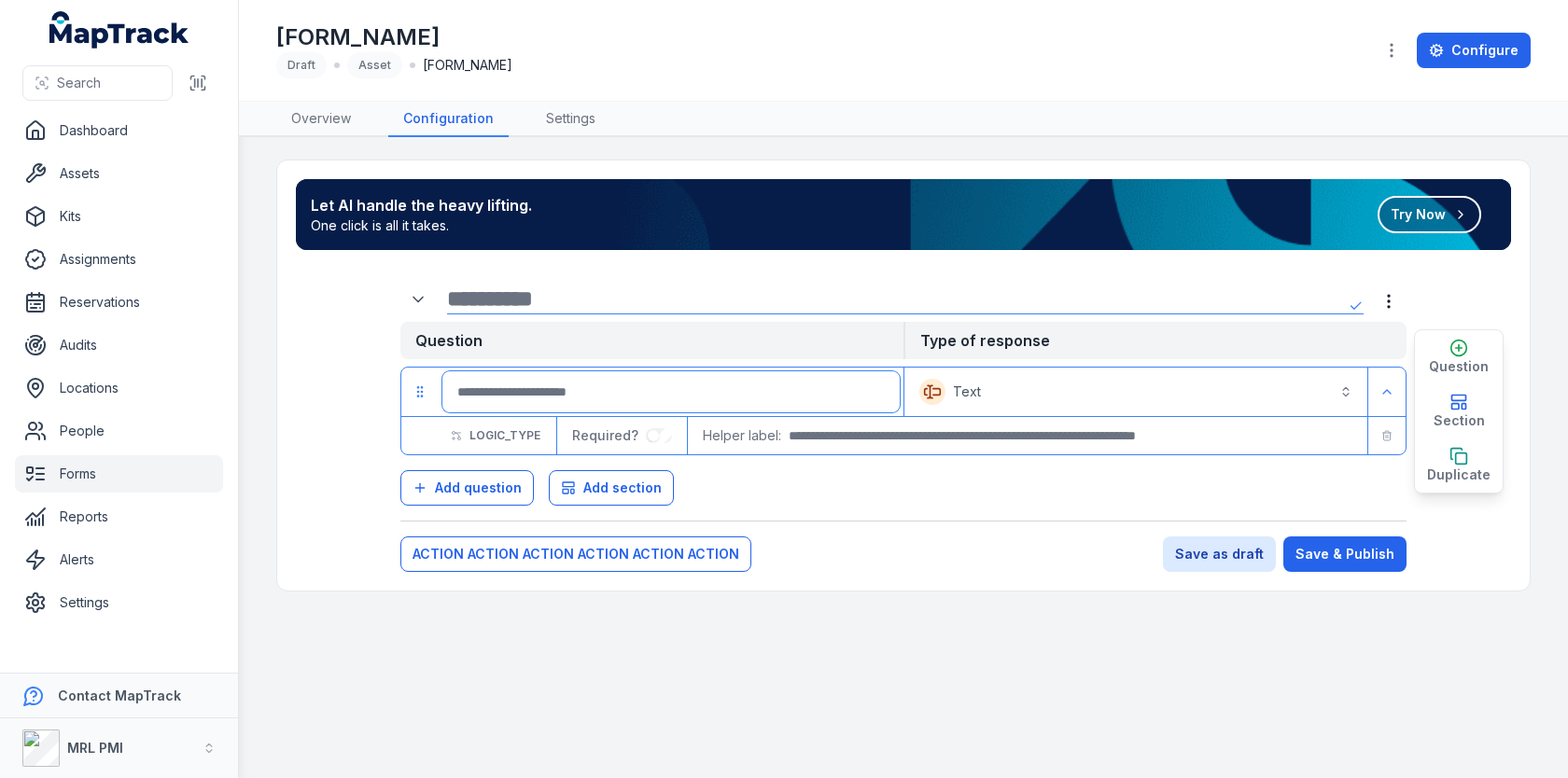 click at bounding box center [671, 392] 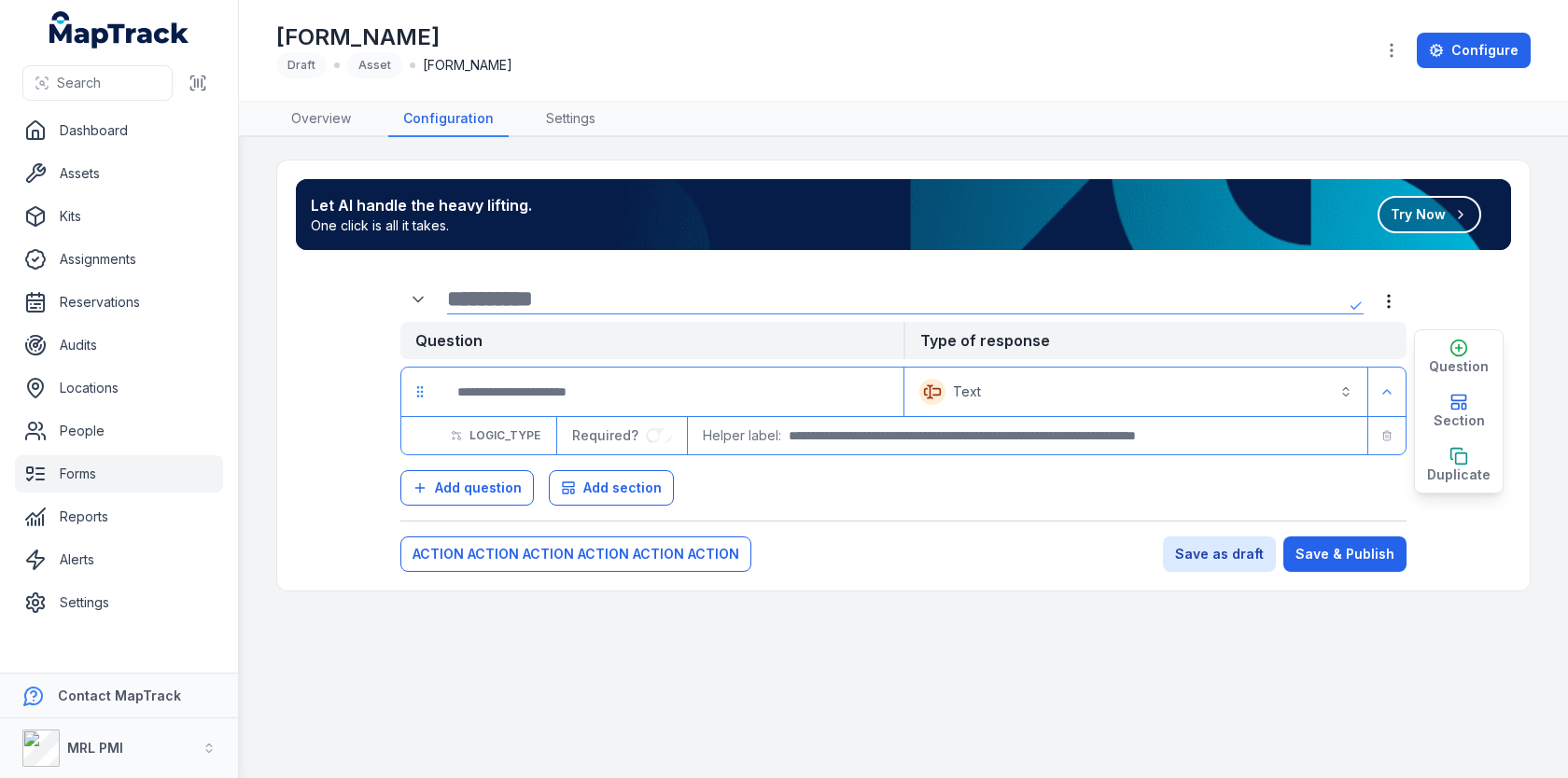 click on "Text *******" at bounding box center (1136, 392) 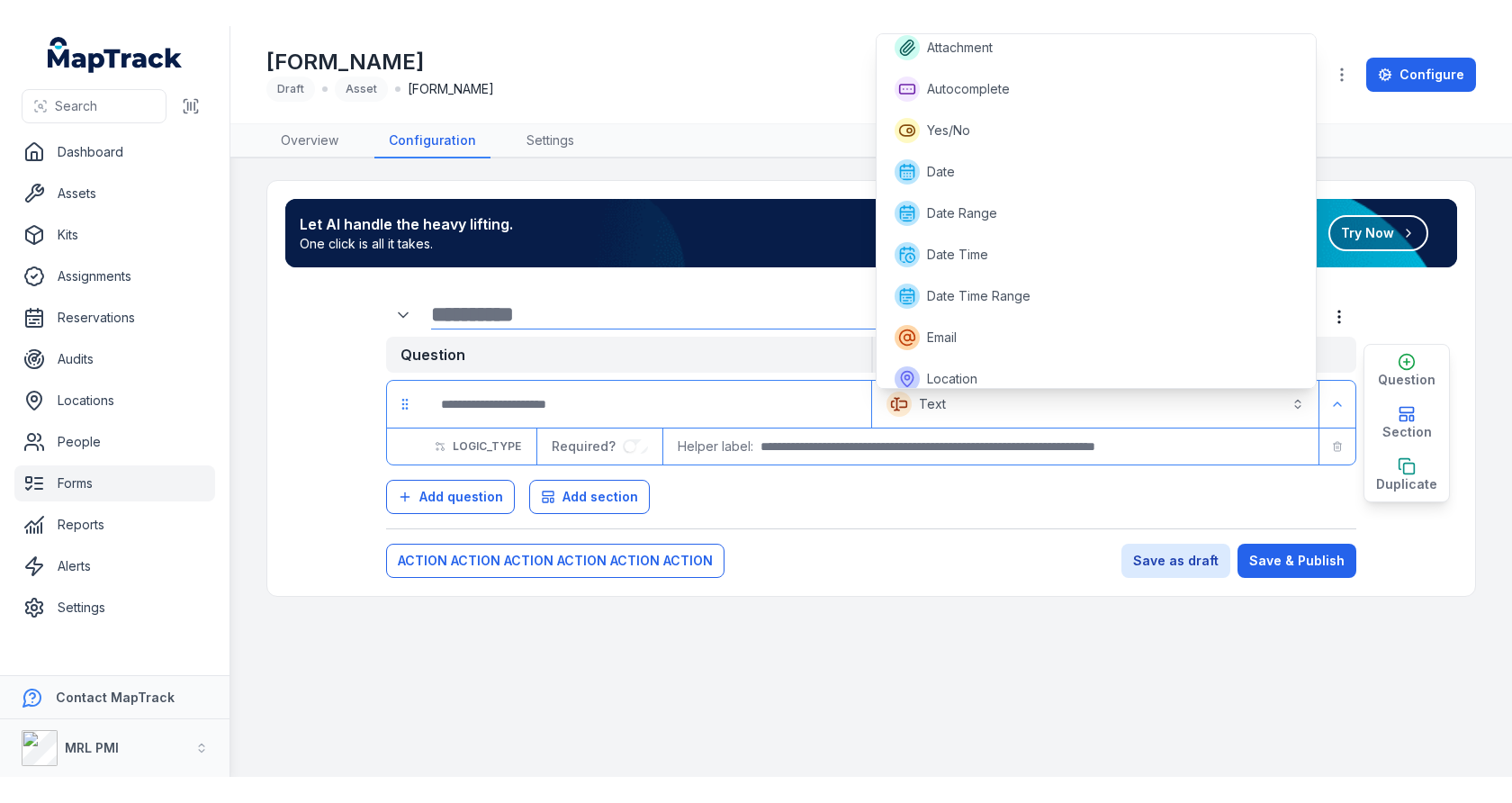 scroll, scrollTop: 0, scrollLeft: 0, axis: both 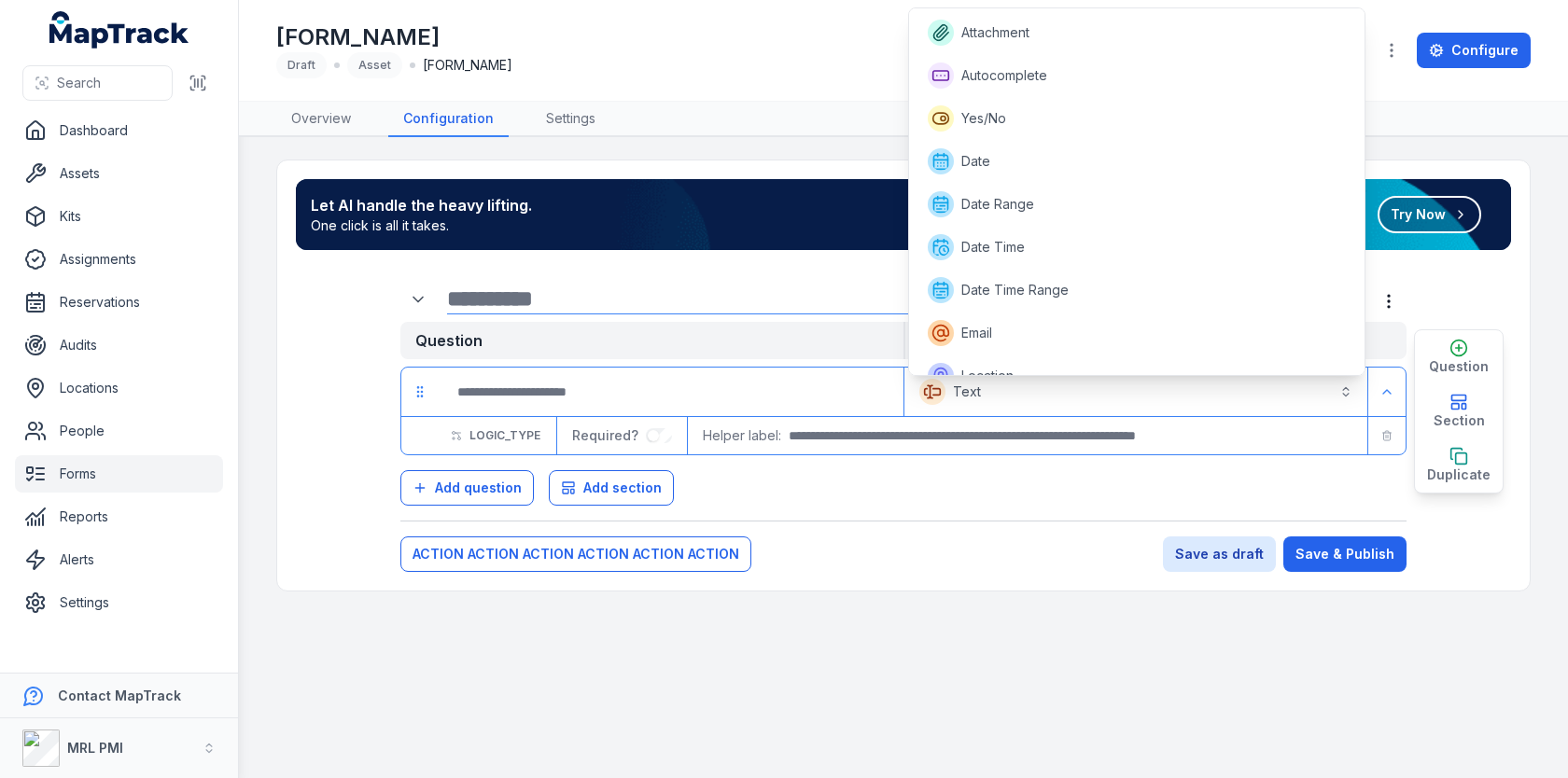 click on "Question Type of response Text ******* Add Logic Required? Helper label: Question Section Duplicate Add question Add section Question Section Duplicate" at bounding box center (903, 398) 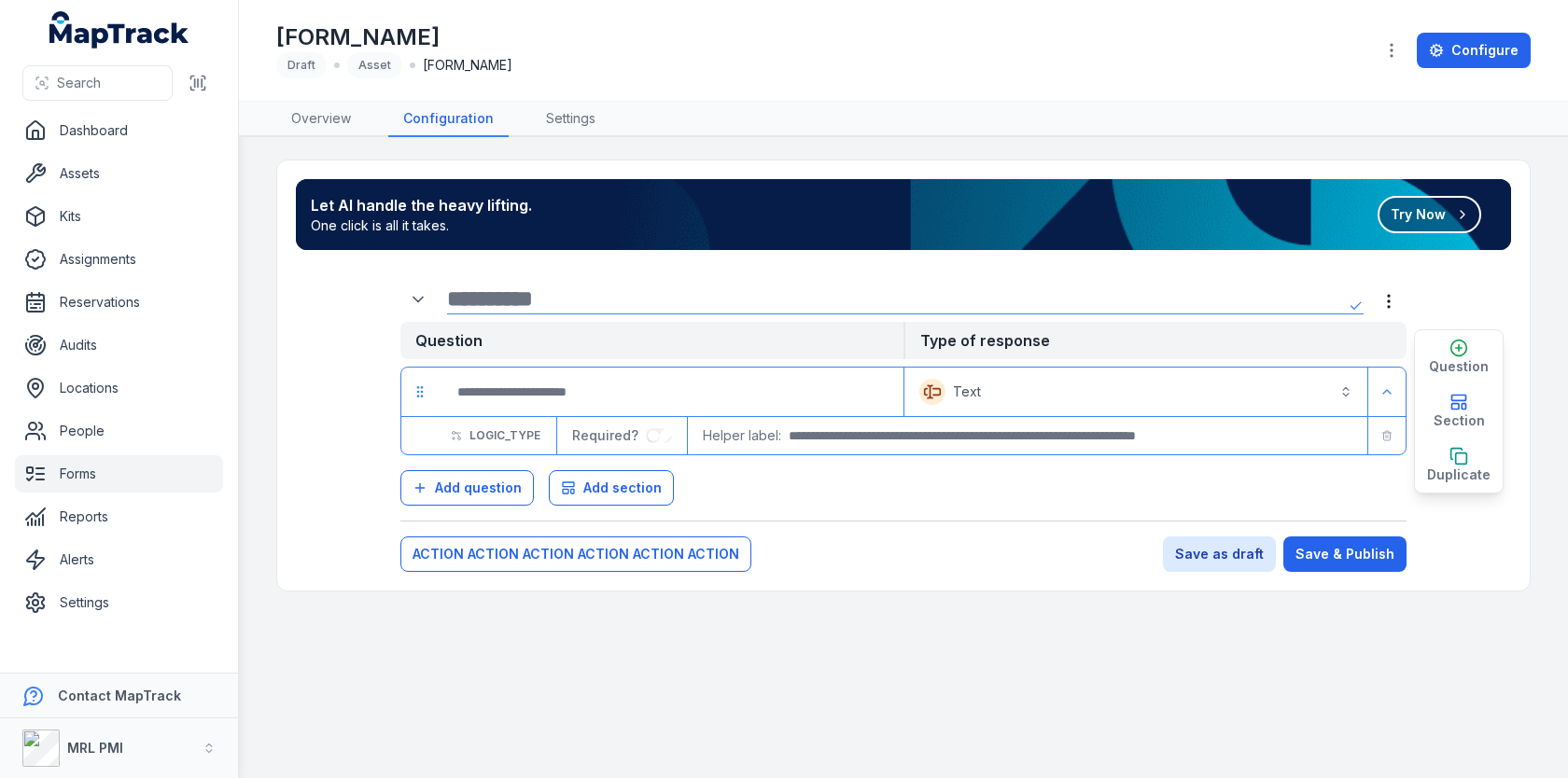 click on "Try Now" at bounding box center (1429, 215) 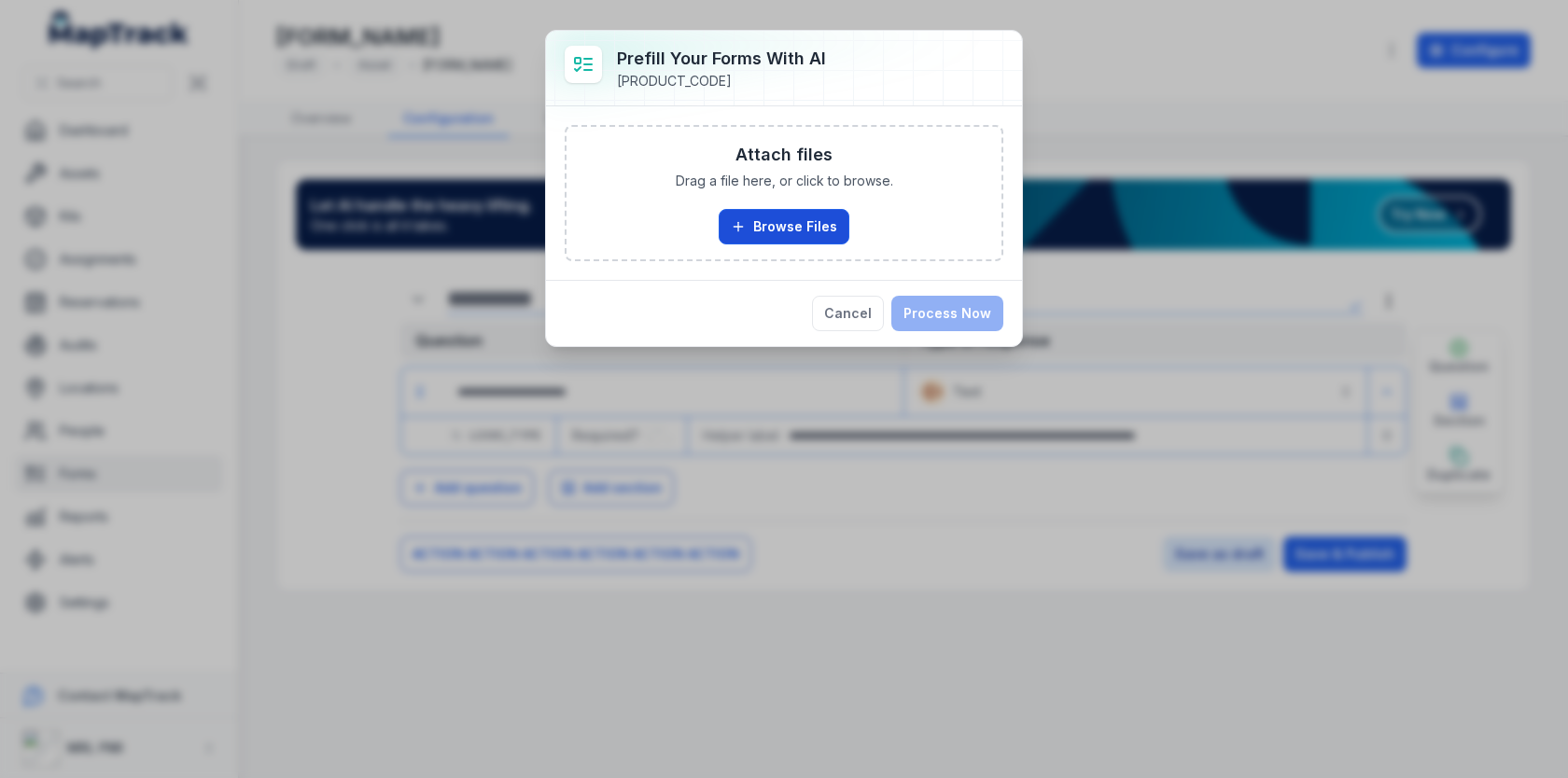click on "Browse Files" at bounding box center (784, 227) 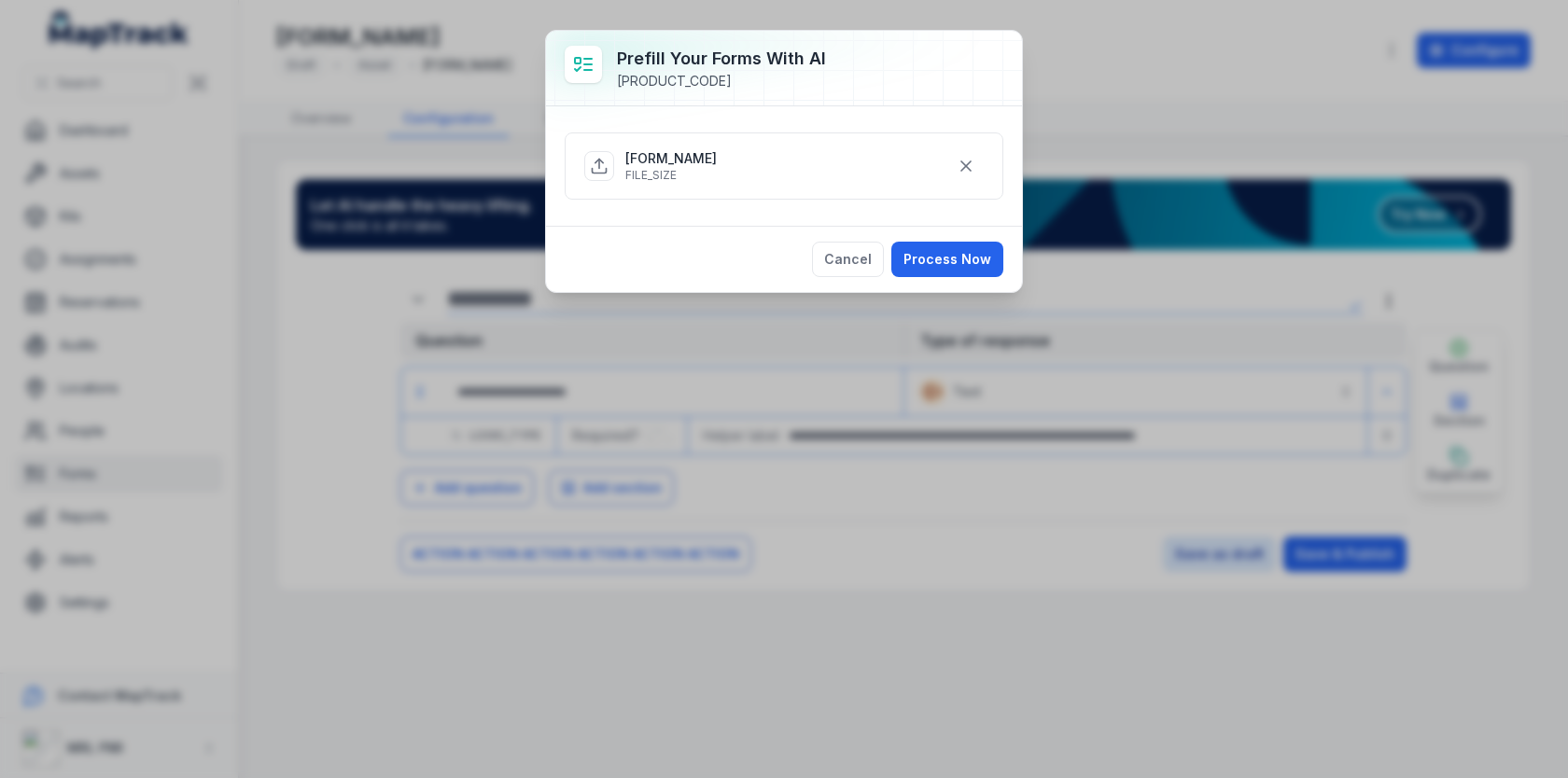 click on "[FORM_NAME]" at bounding box center (671, 159) 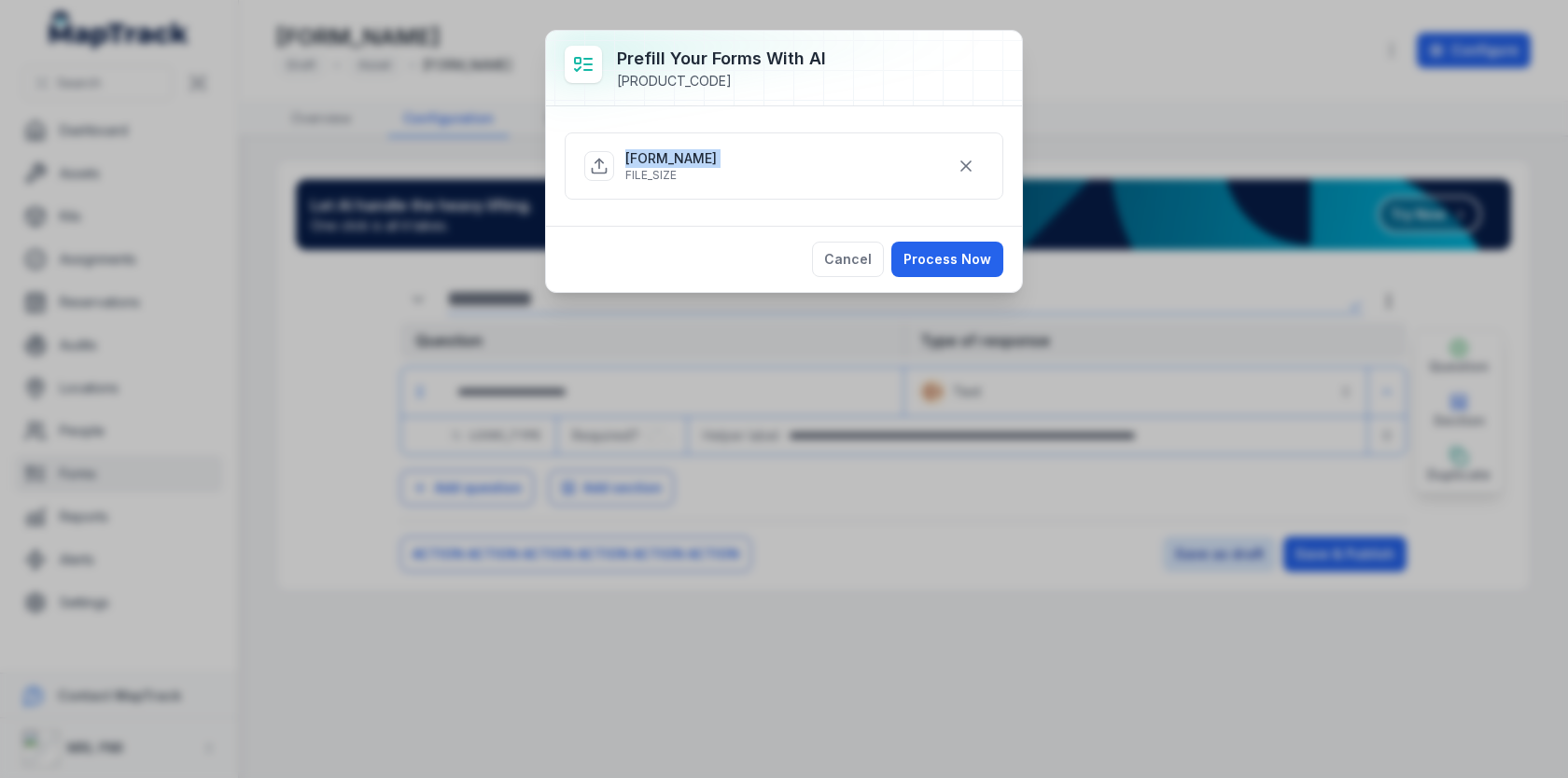 click on "[FORM_NAME]" at bounding box center (671, 159) 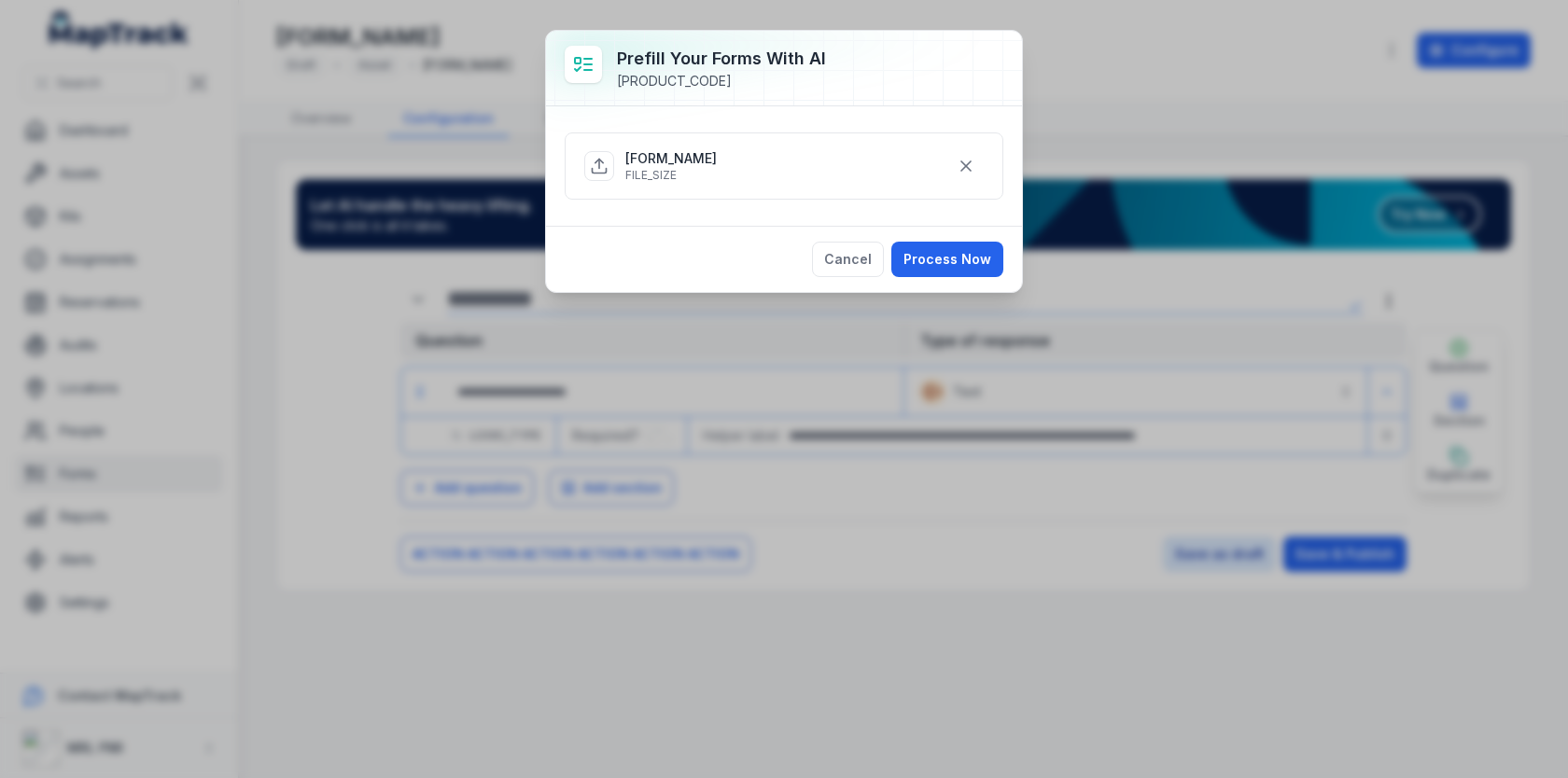 click on "[FORM_NAME]" at bounding box center (671, 159) 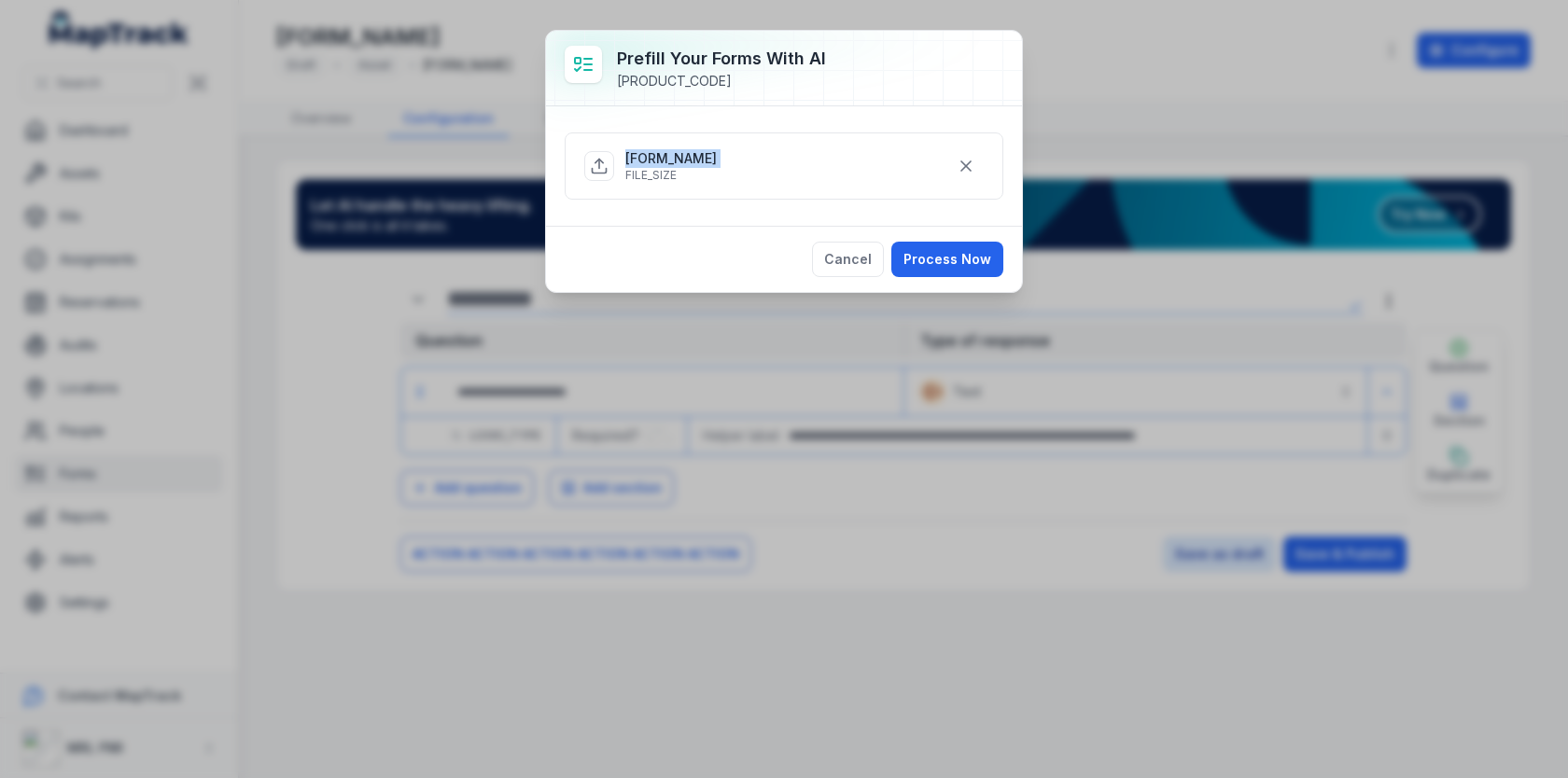 click on "[FORM_NAME]" at bounding box center (671, 159) 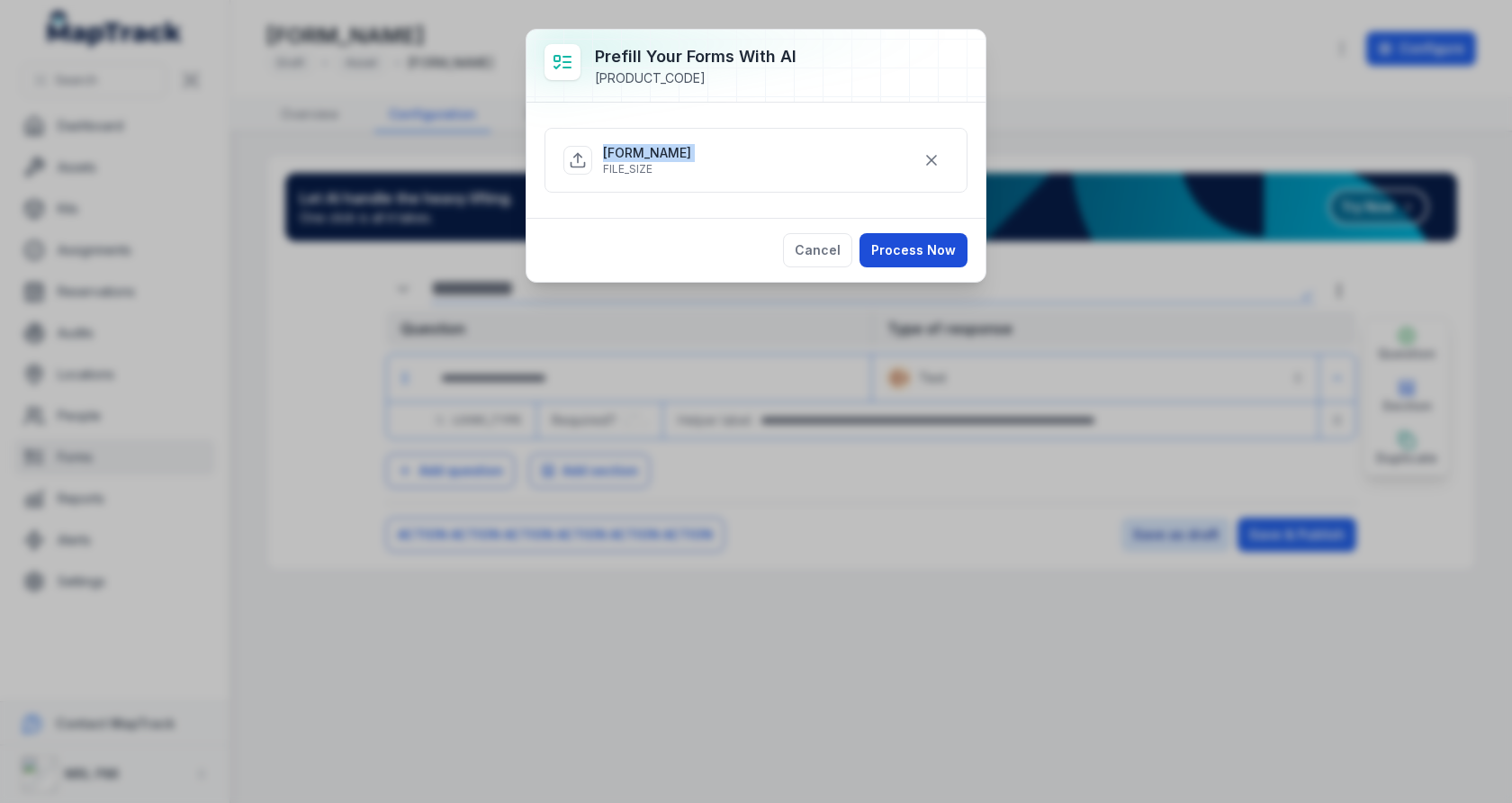 click on "Process Now" at bounding box center (914, 250) 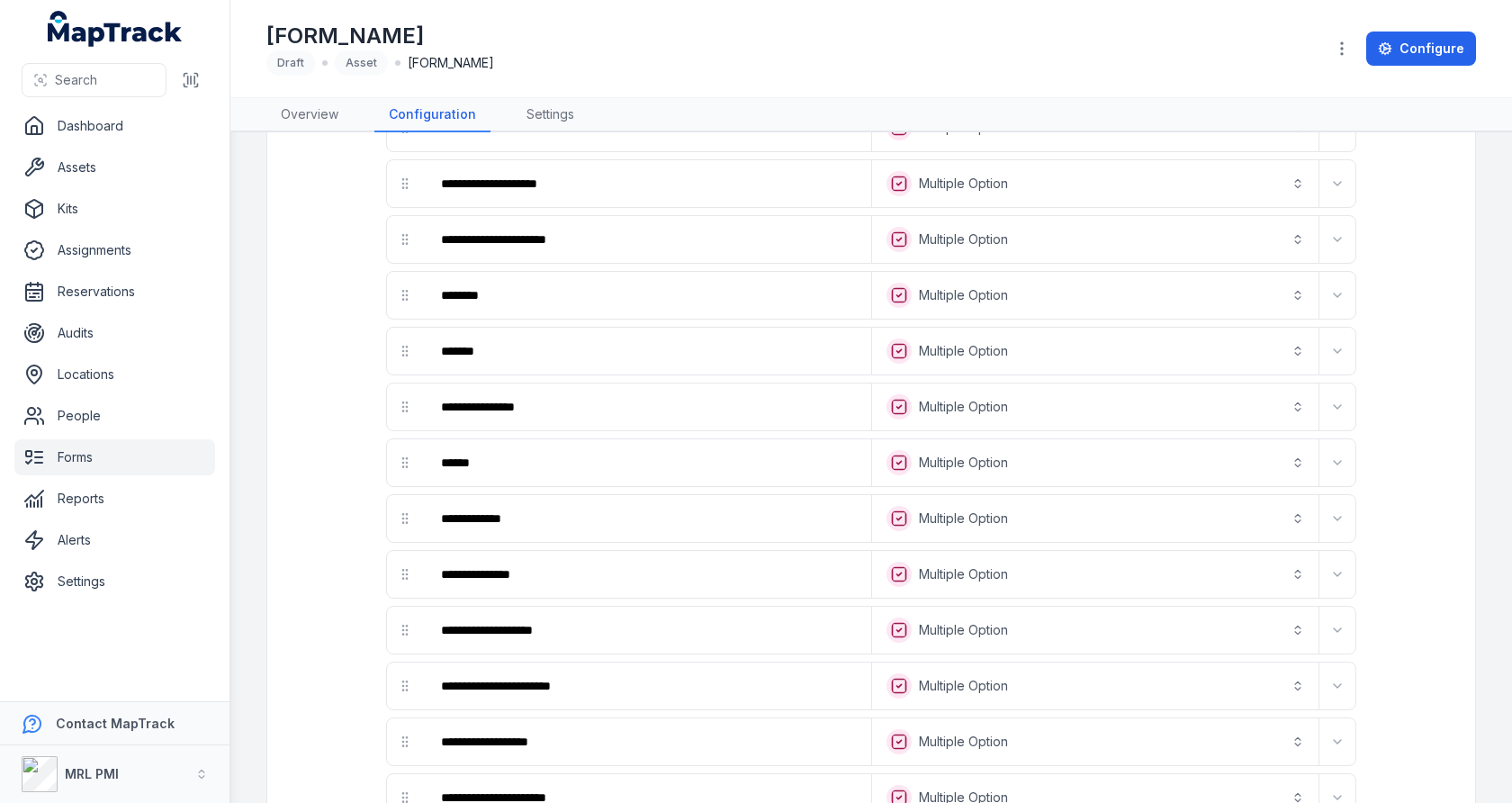 scroll, scrollTop: 0, scrollLeft: 0, axis: both 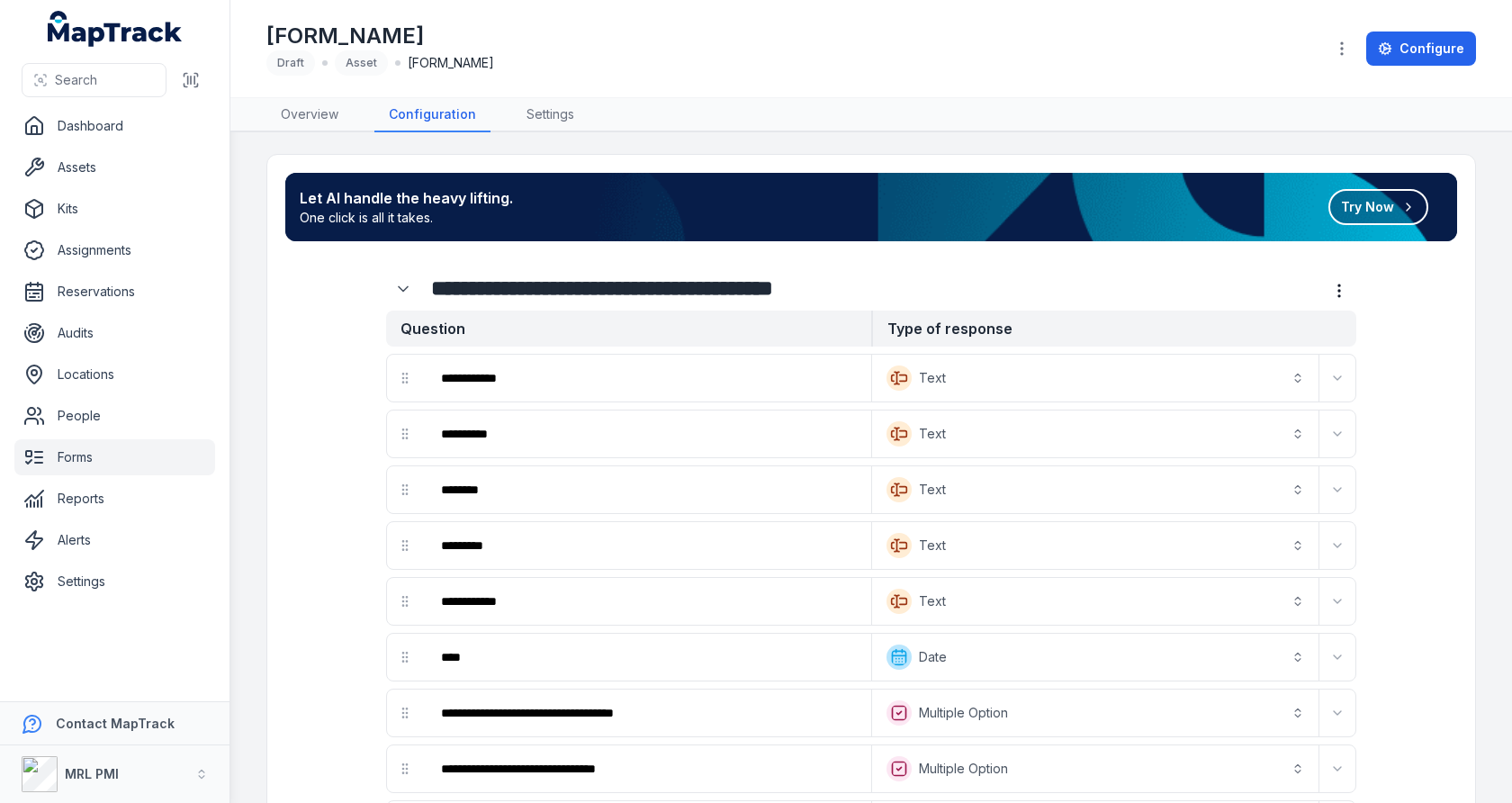 click on "QUESTION_DETAILS" at bounding box center [871, 1455] 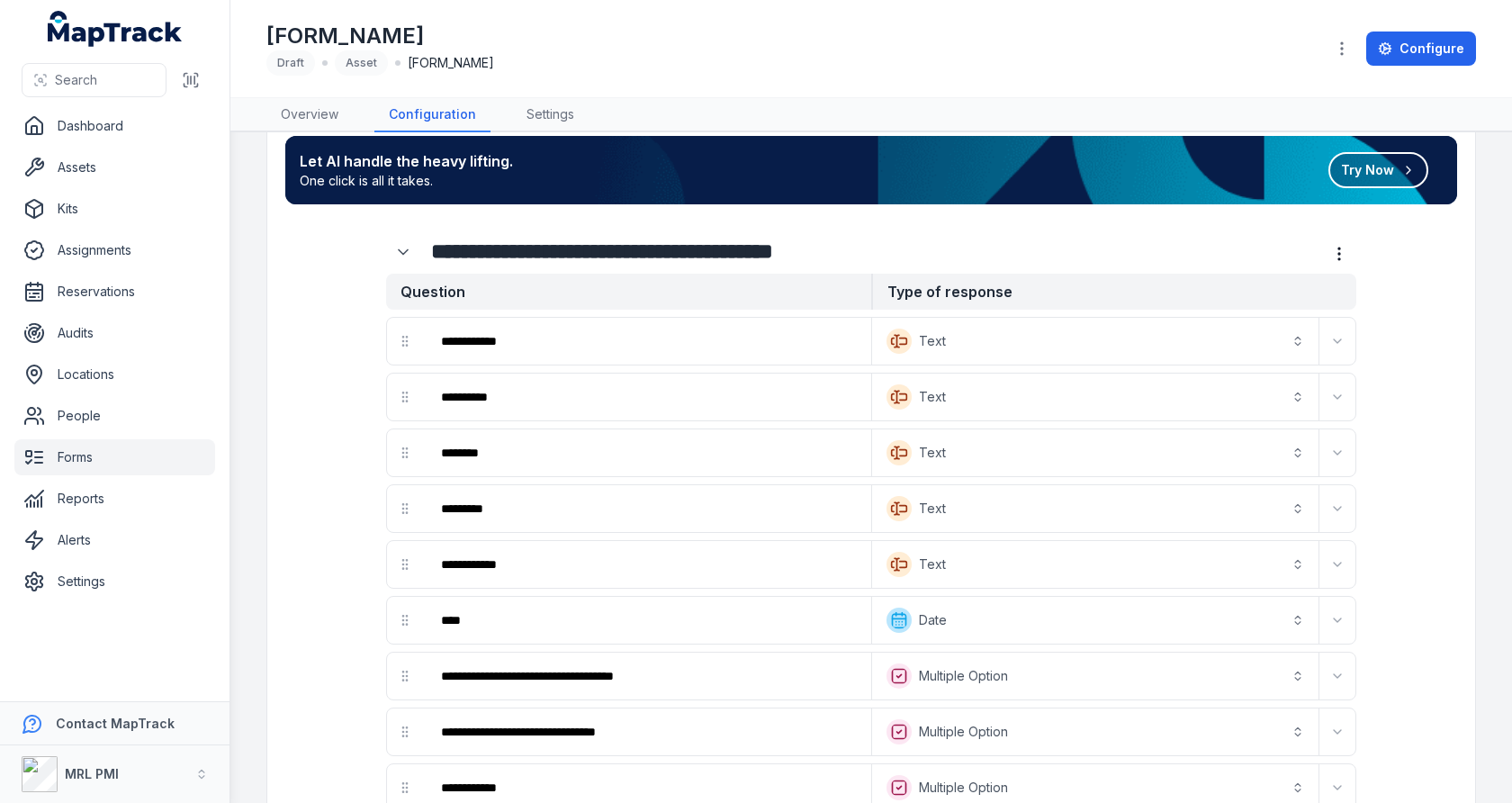 scroll, scrollTop: 0, scrollLeft: 0, axis: both 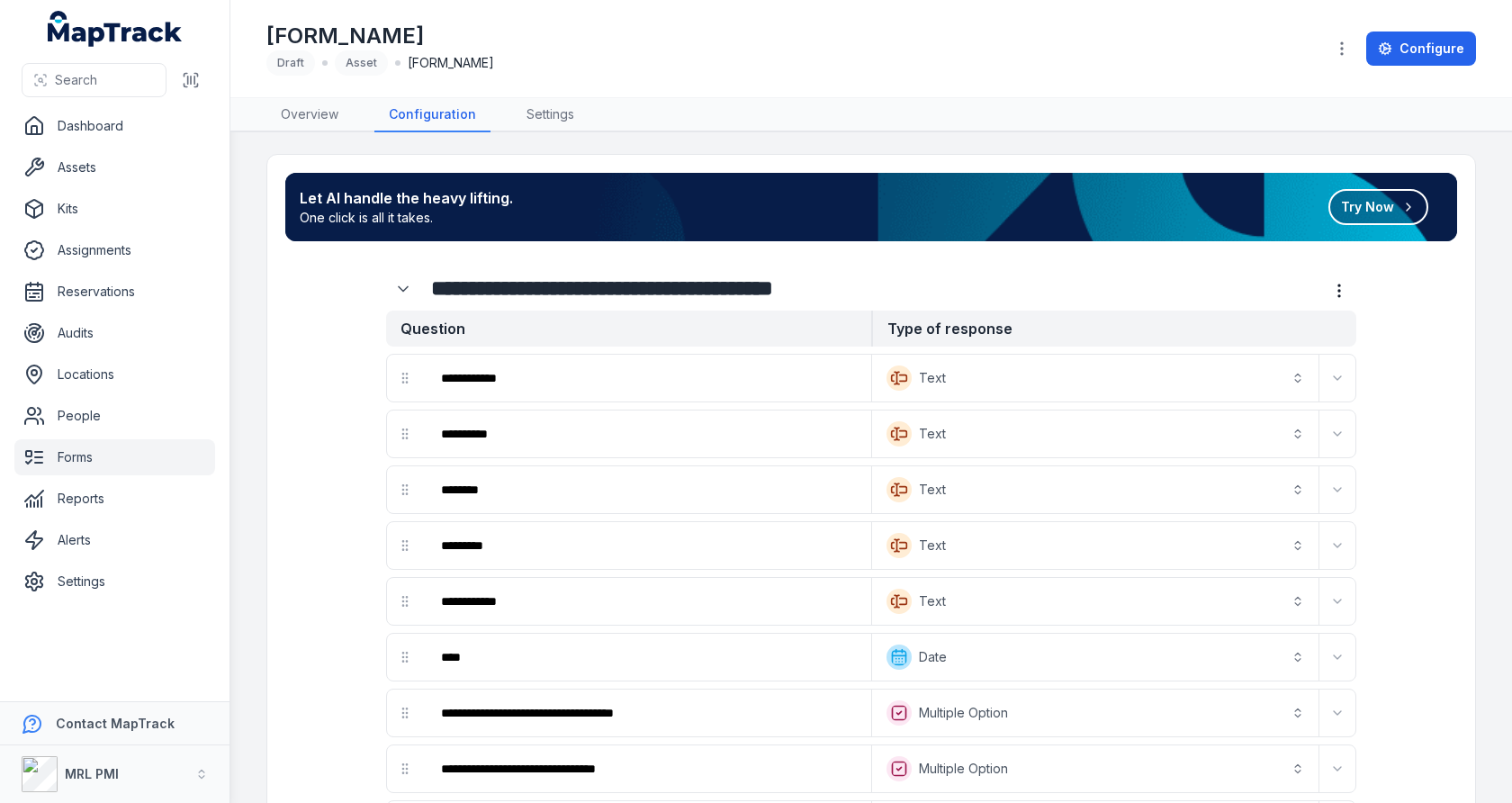 click on "QUESTION_DETAILS" at bounding box center (871, 1455) 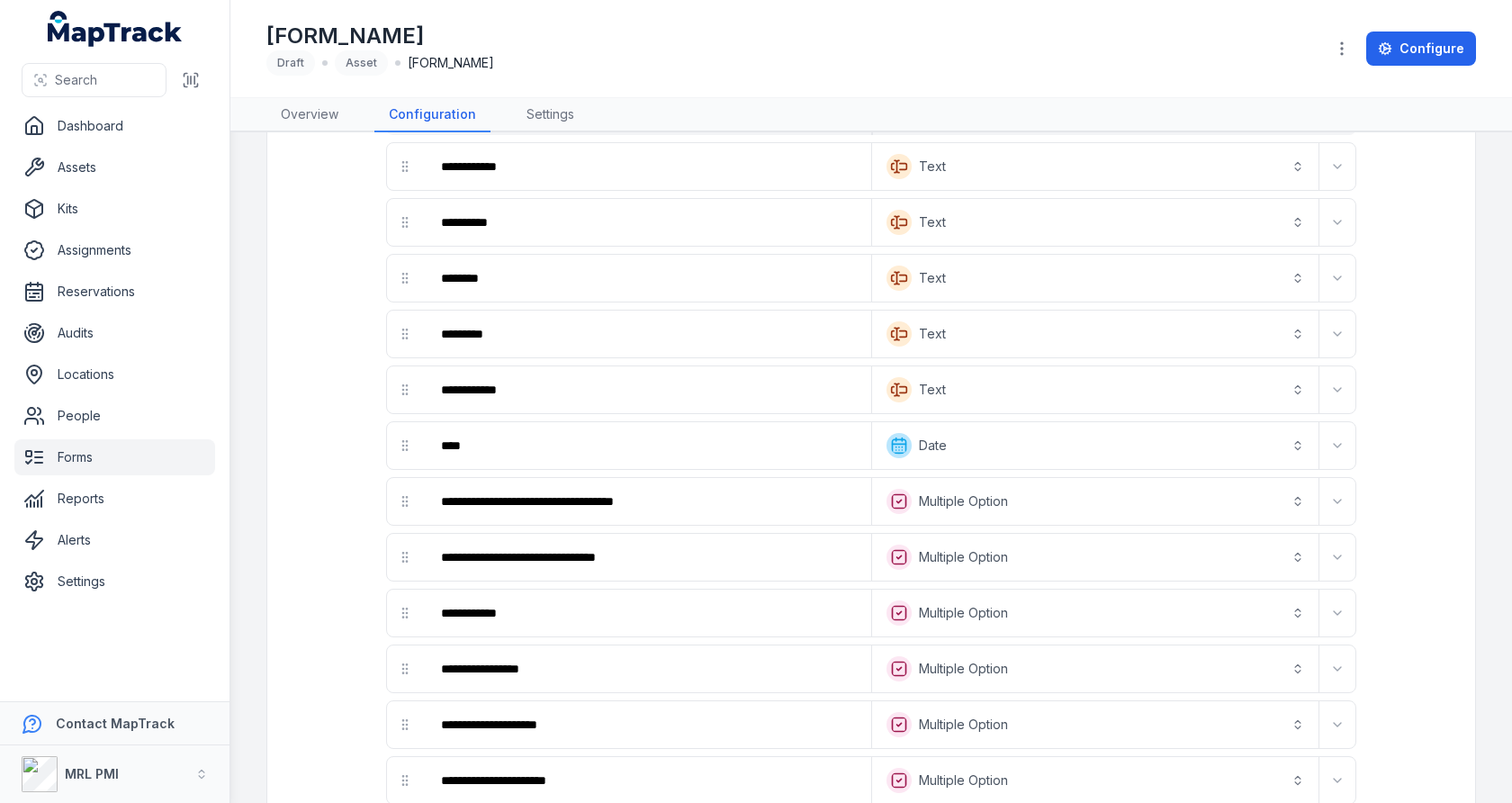 scroll, scrollTop: 194, scrollLeft: 0, axis: vertical 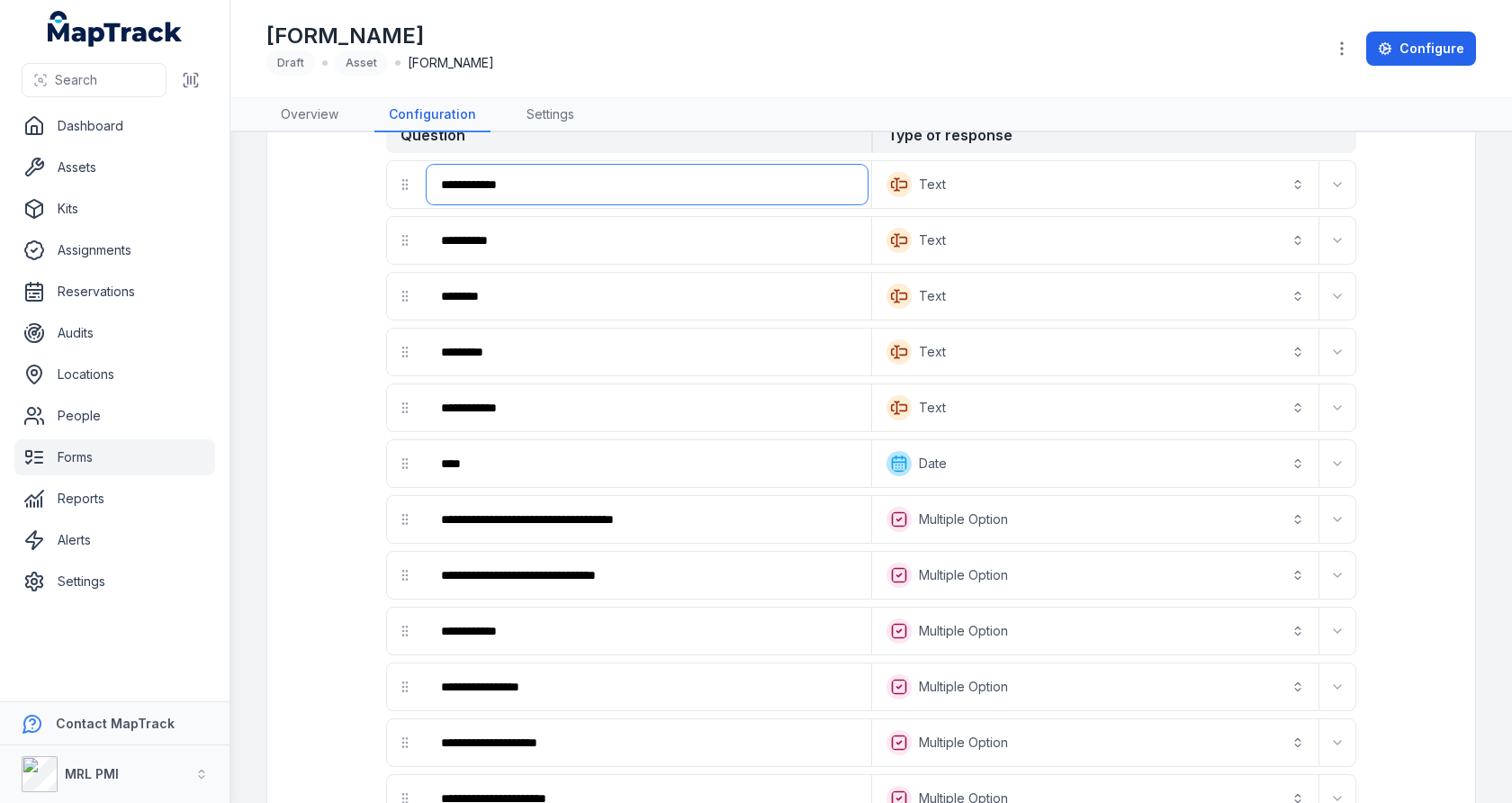 click on "**********" at bounding box center [647, 185] 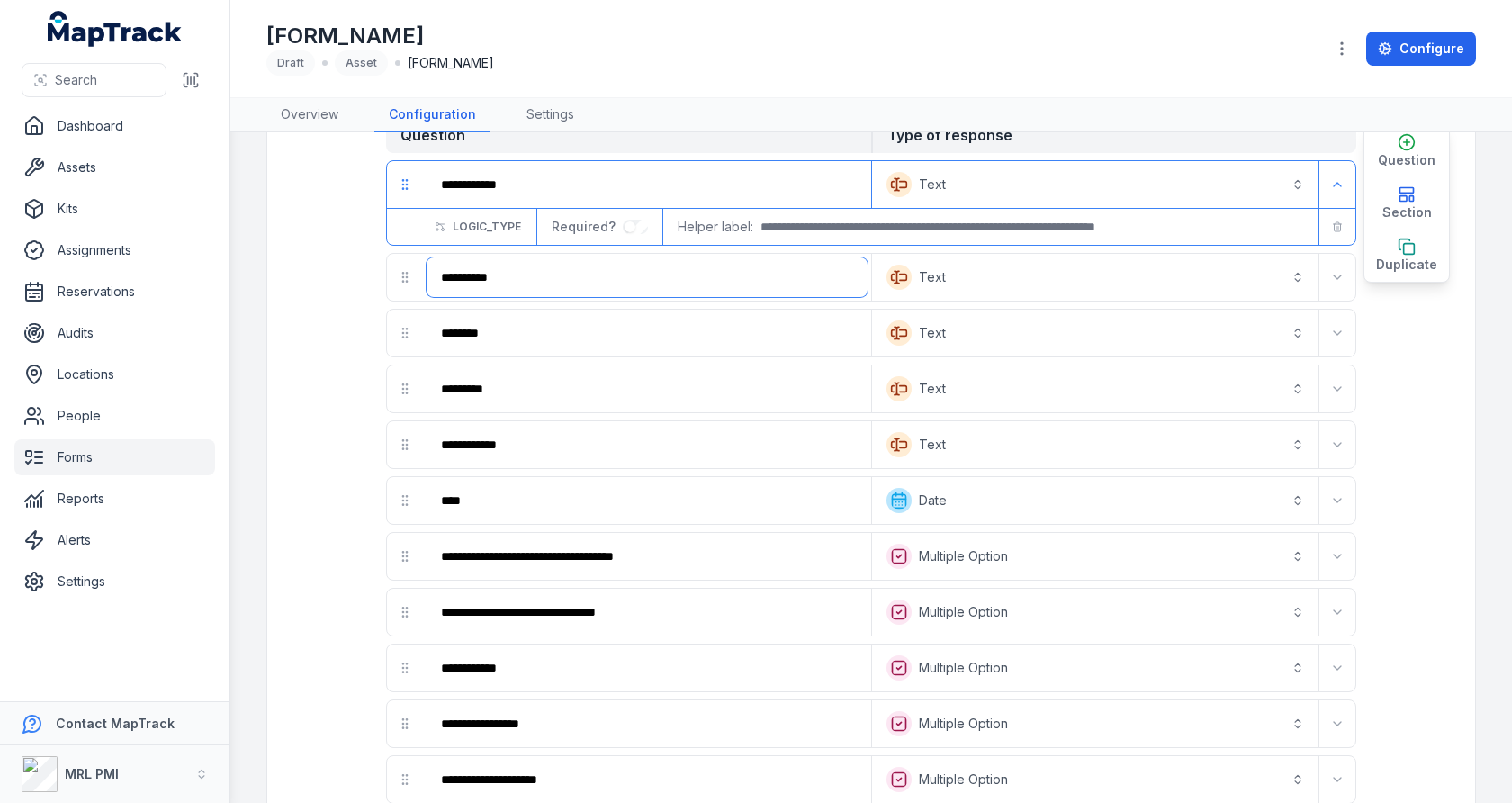 click on "**********" at bounding box center [647, 277] 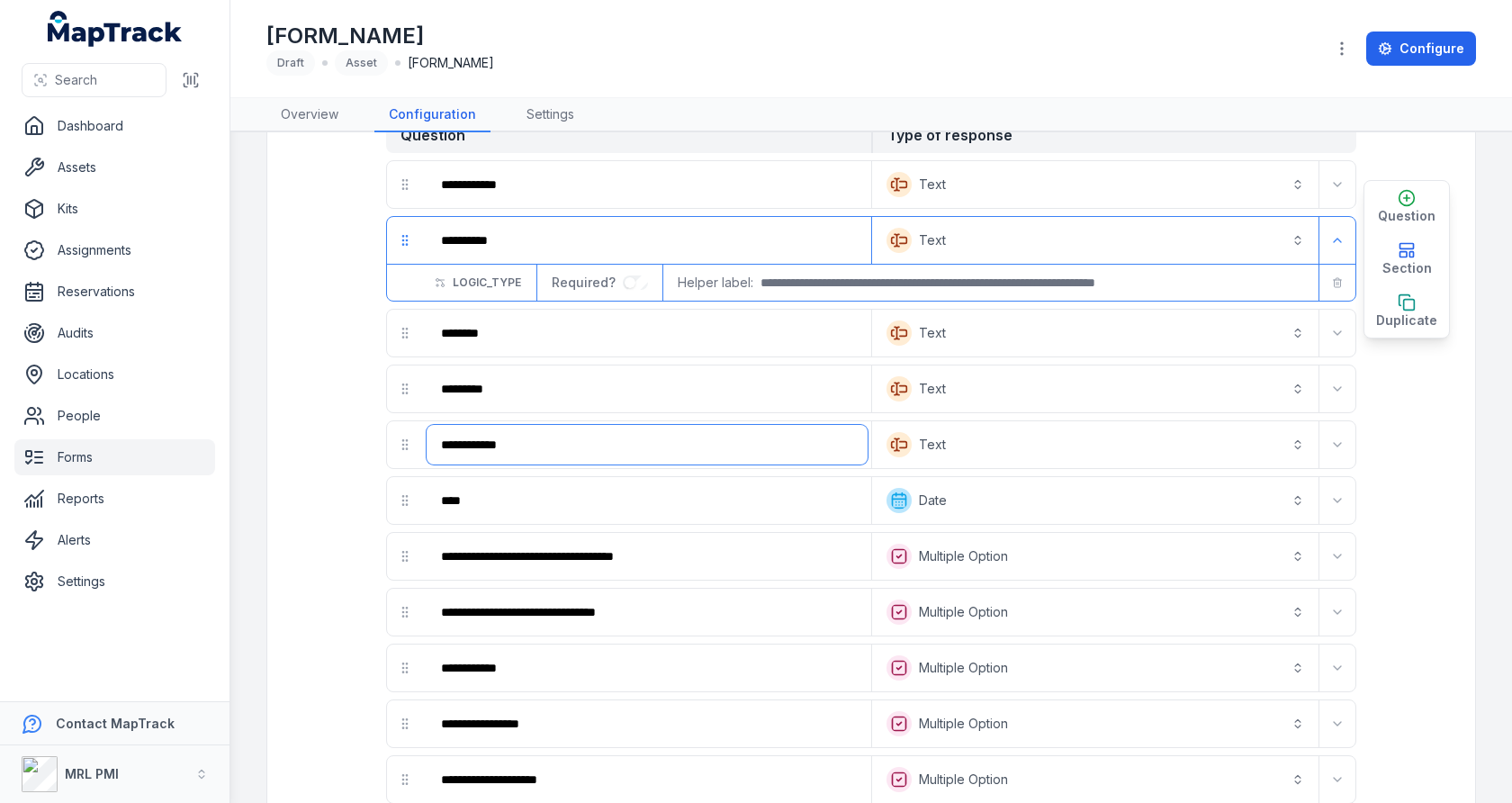 click on "**********" at bounding box center [647, 445] 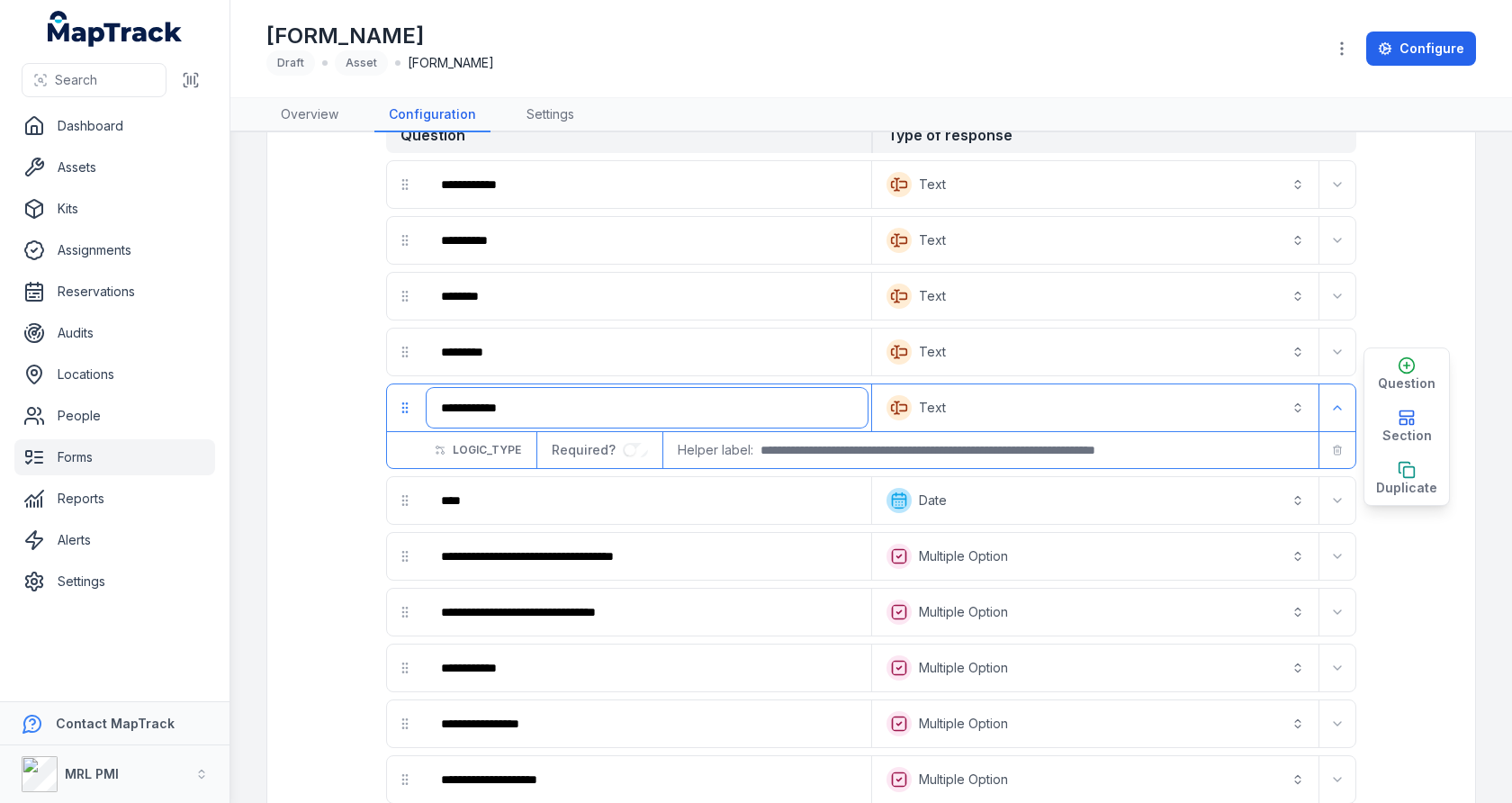 scroll, scrollTop: 453, scrollLeft: 0, axis: vertical 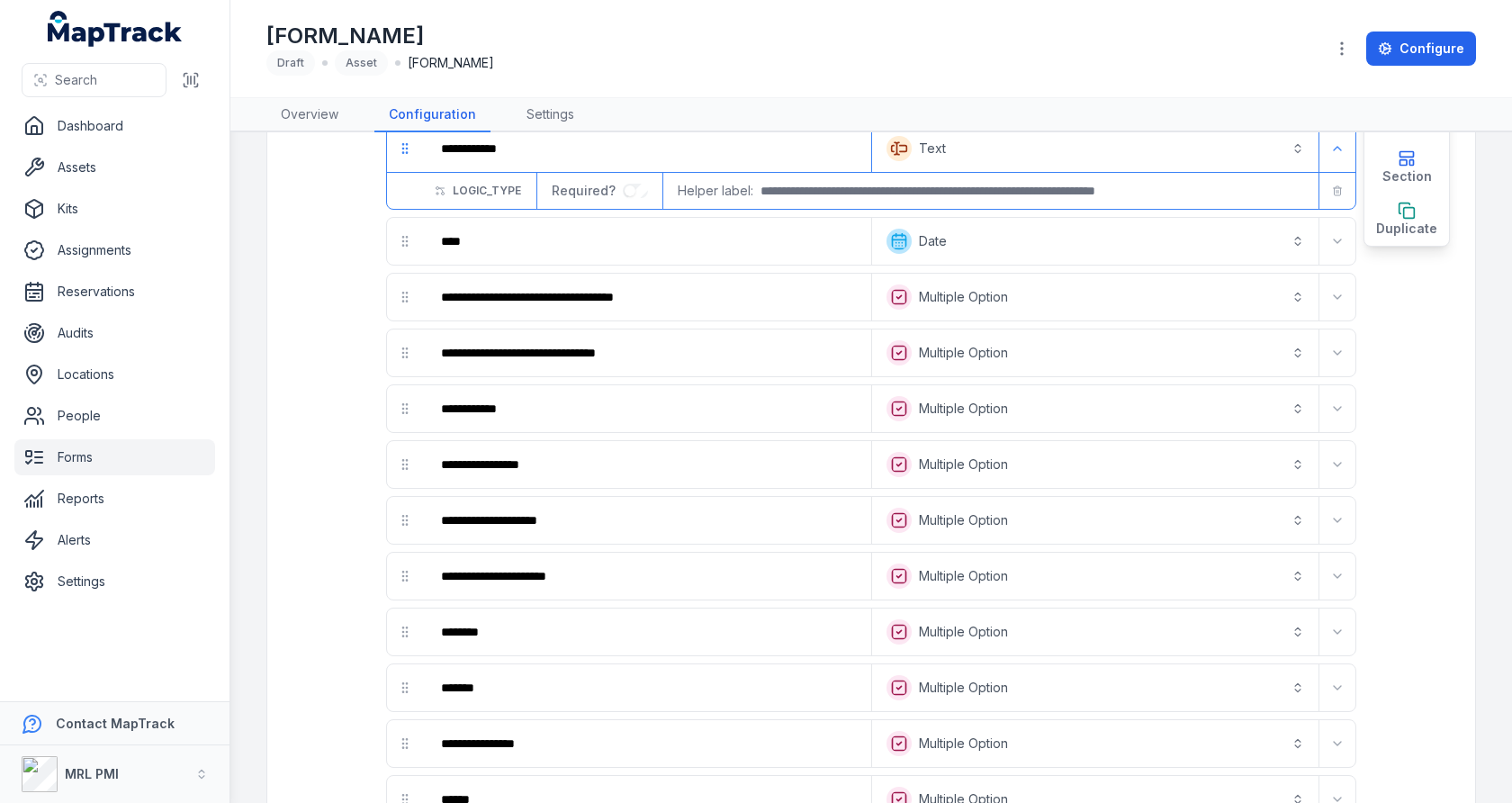 click on "OPTION_TYPE" at bounding box center [1095, 297] 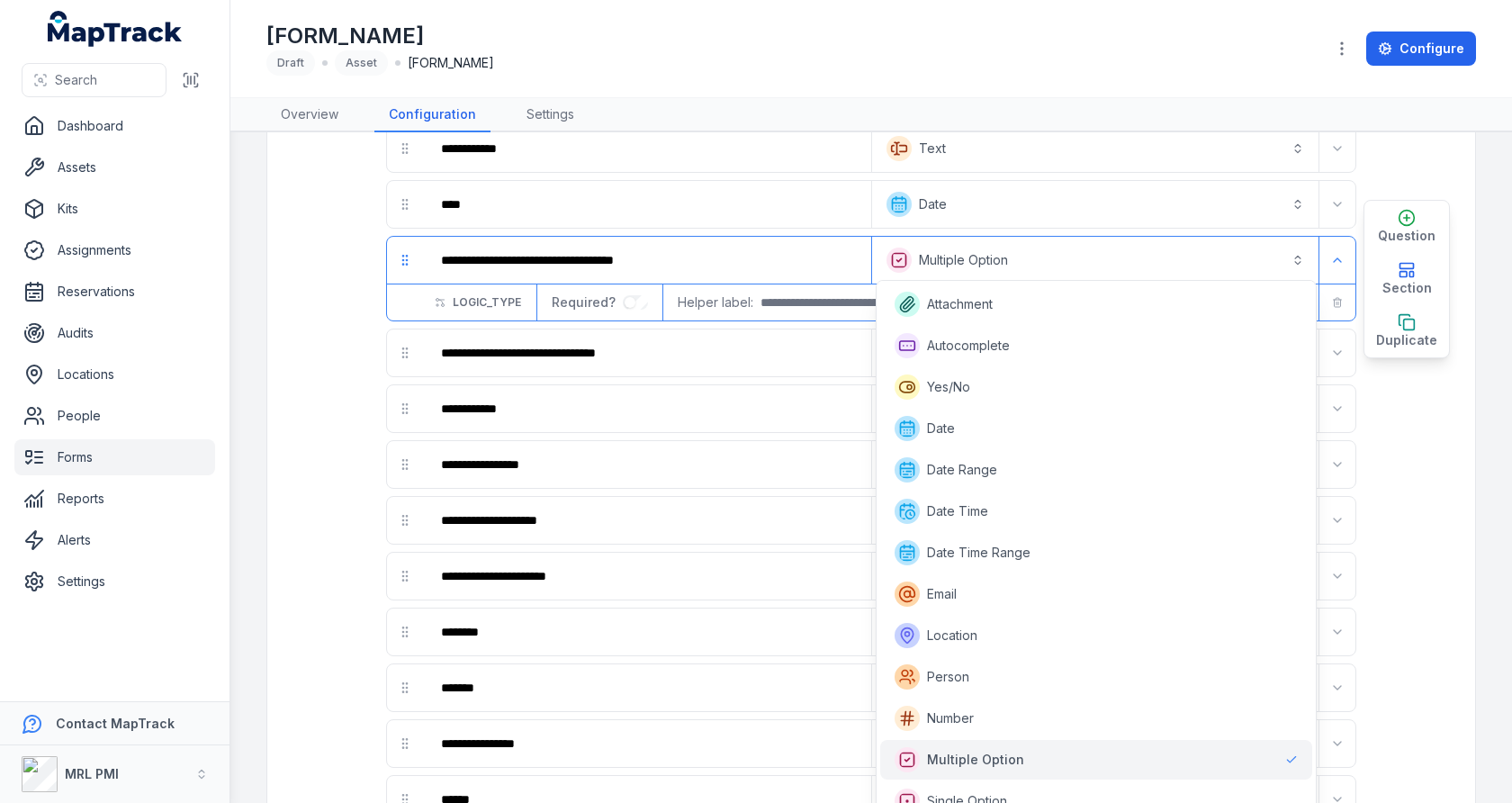 click on "**********" at bounding box center [871, 1020] 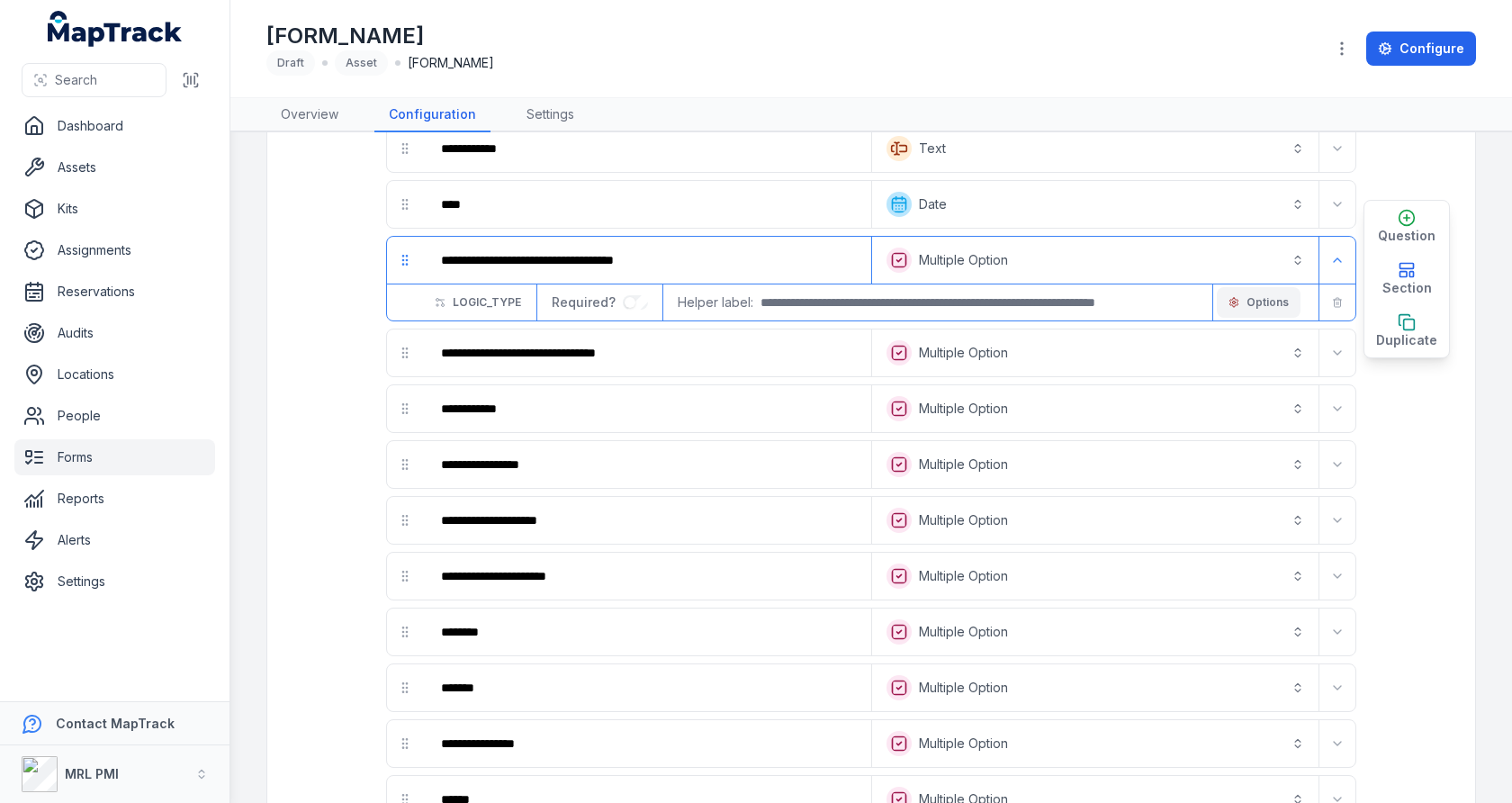 click on "Options" at bounding box center (1267, 302) 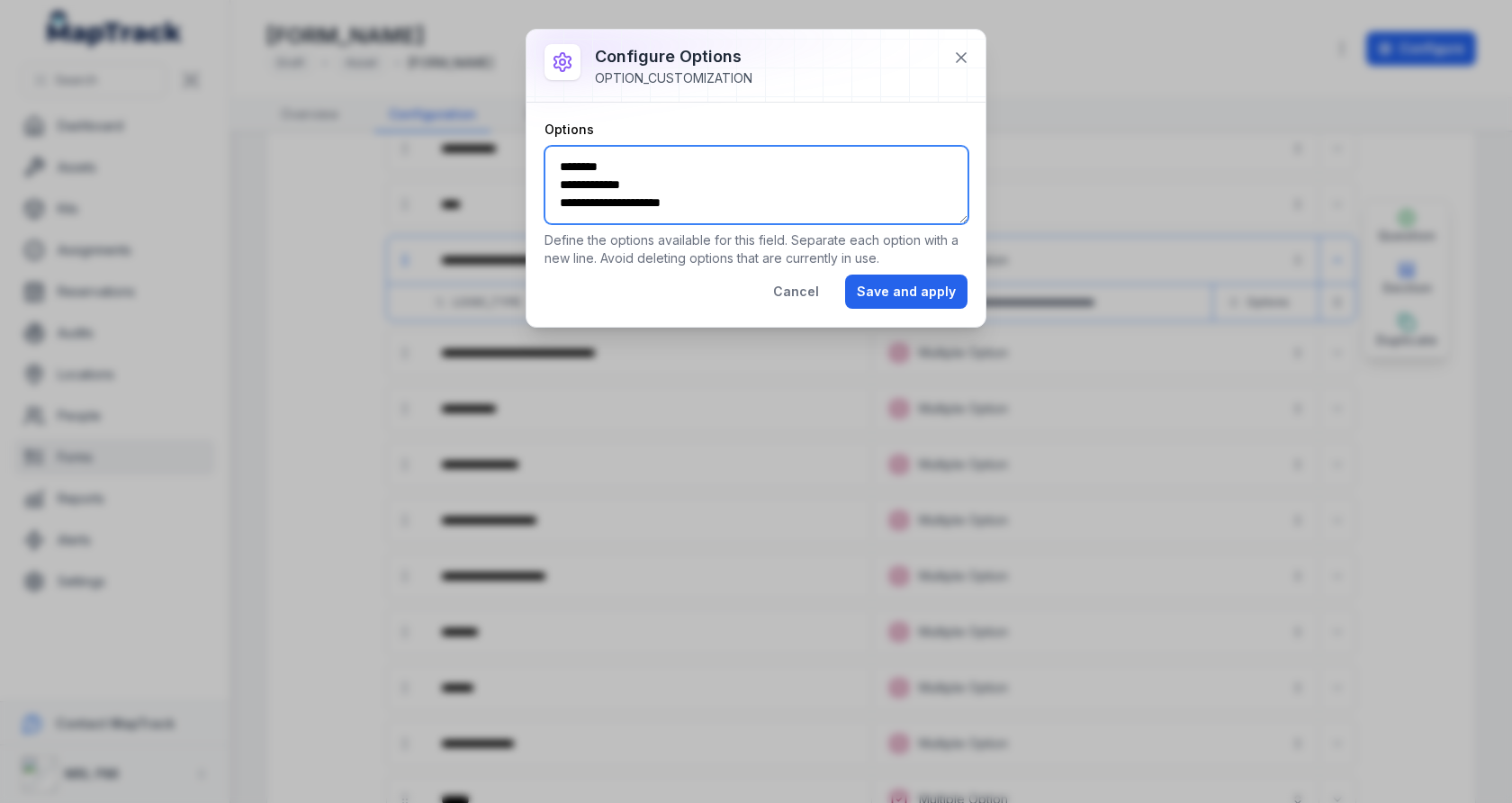 drag, startPoint x: 715, startPoint y: 204, endPoint x: 510, endPoint y: 132, distance: 217.27632 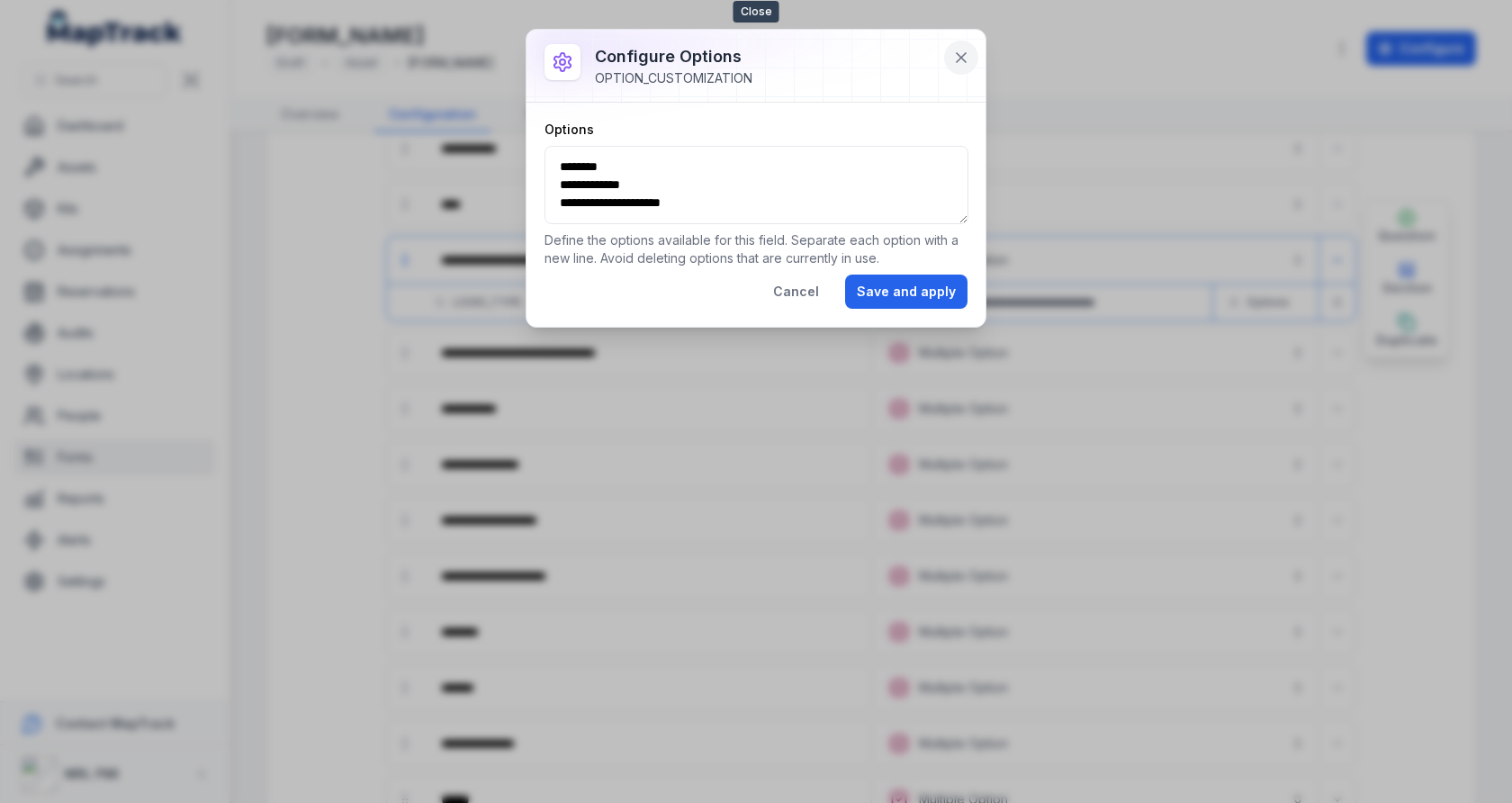 click 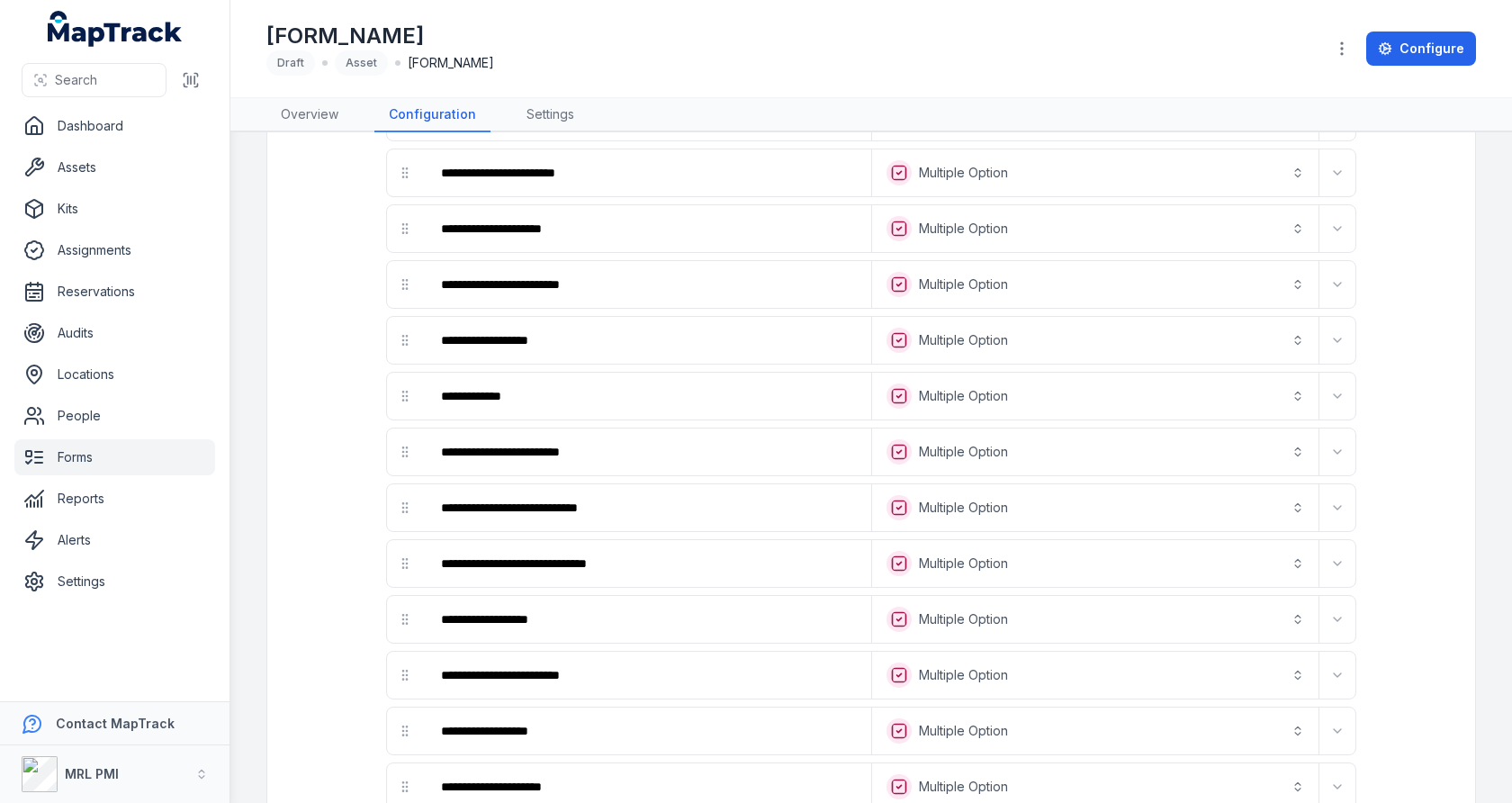 scroll, scrollTop: 1928, scrollLeft: 0, axis: vertical 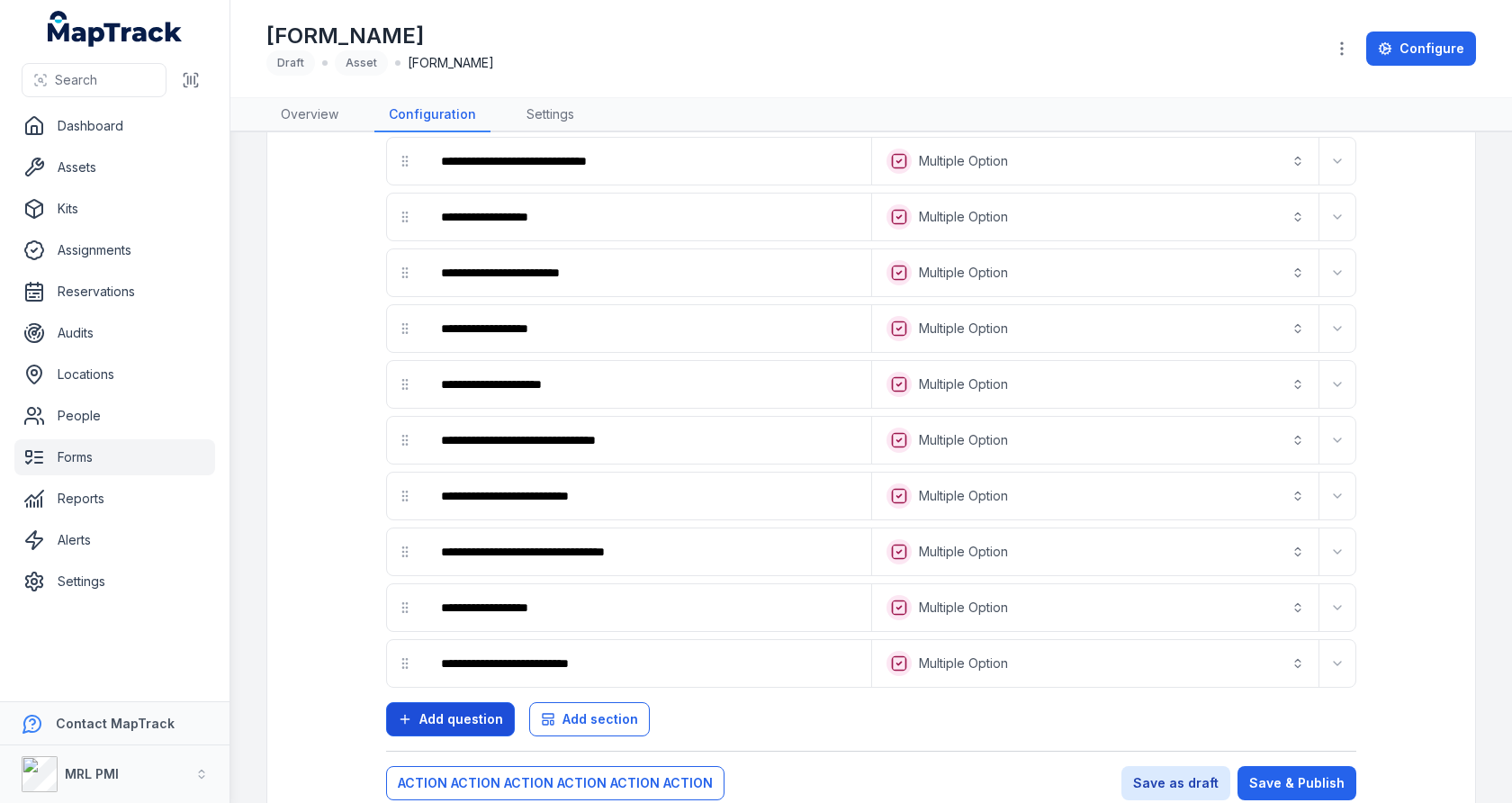 click on "Add question" at bounding box center (461, 719) 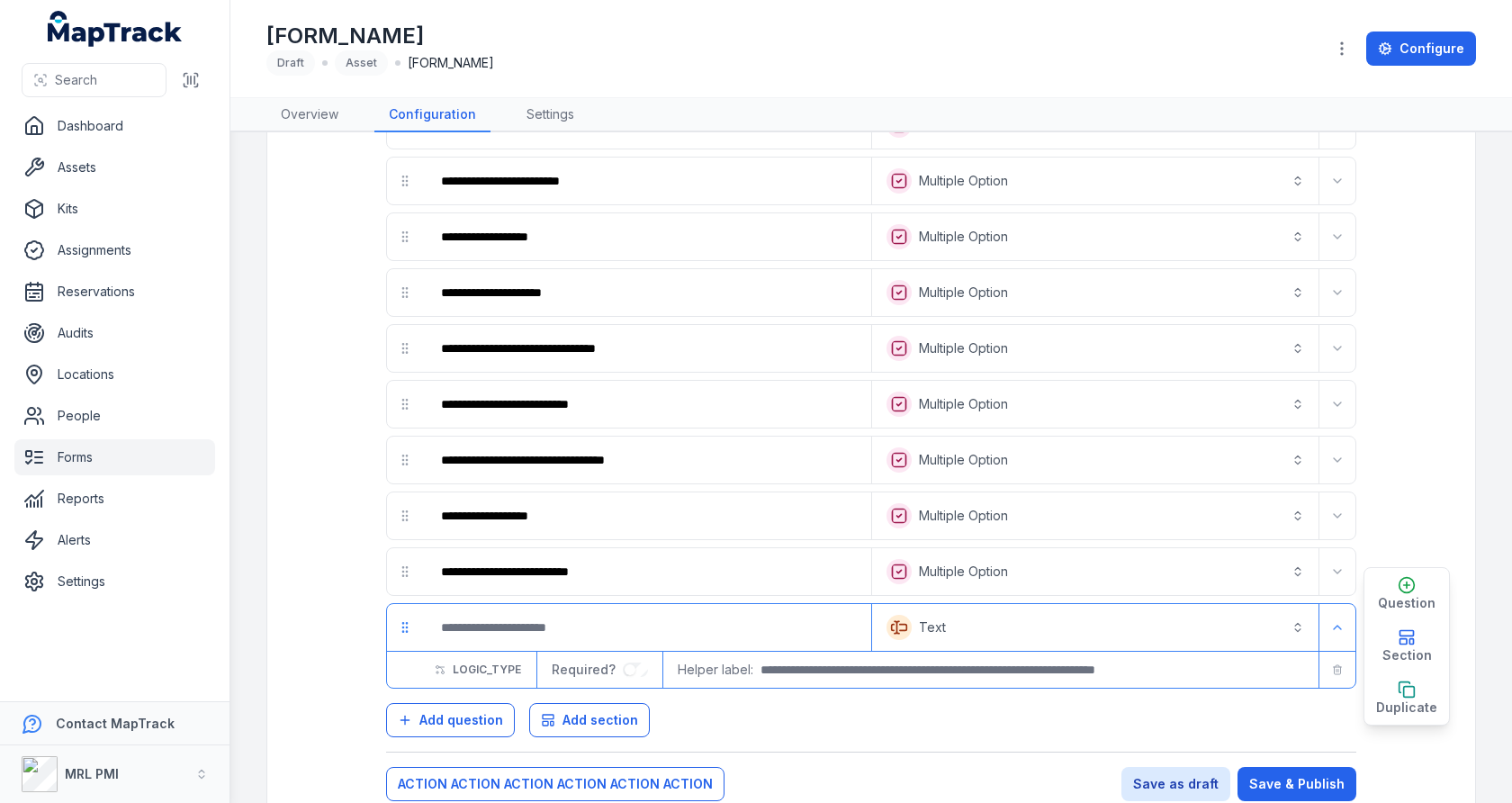 scroll, scrollTop: 1983, scrollLeft: 0, axis: vertical 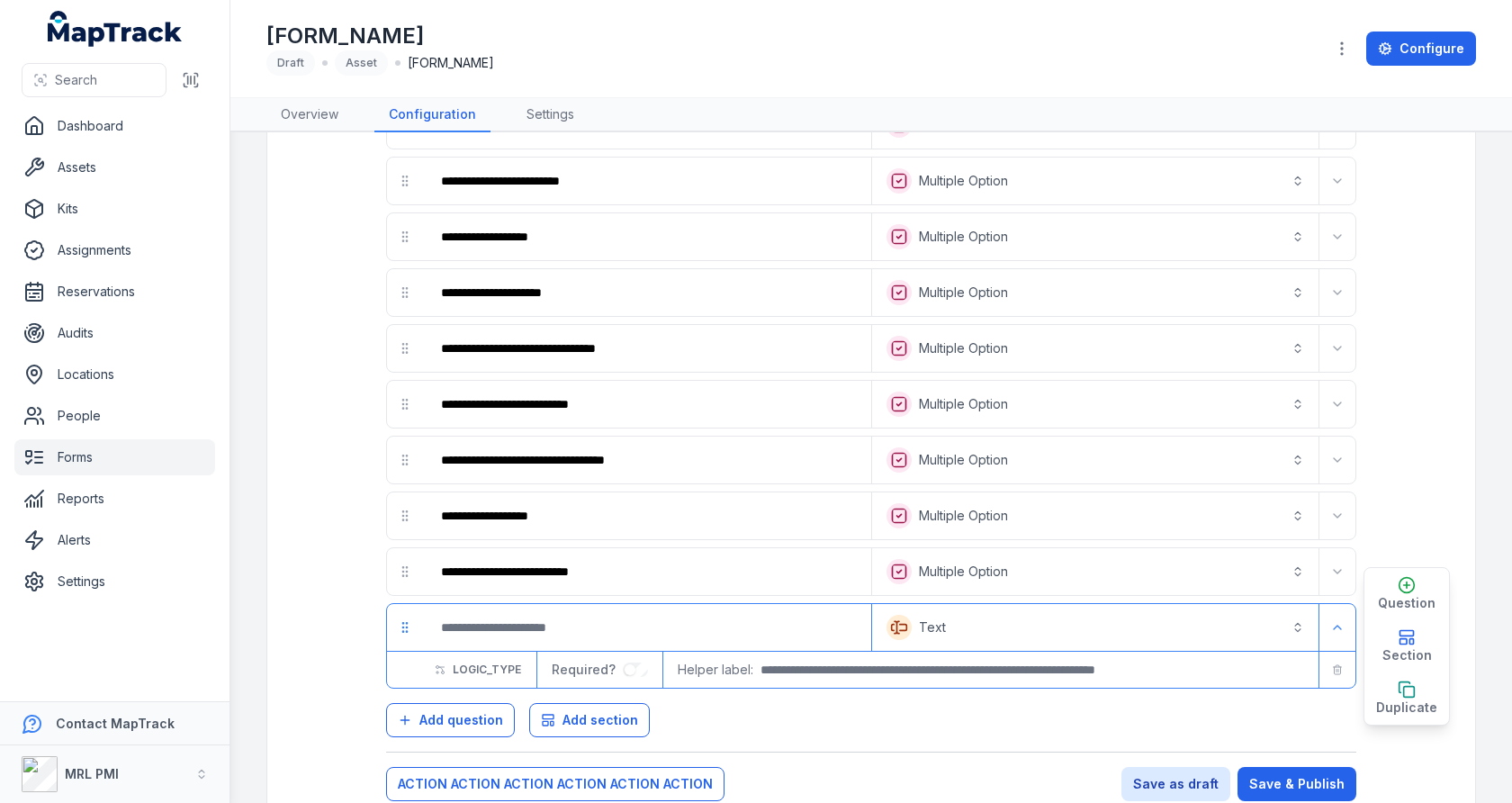 click on "Text *******" at bounding box center (1095, 627) 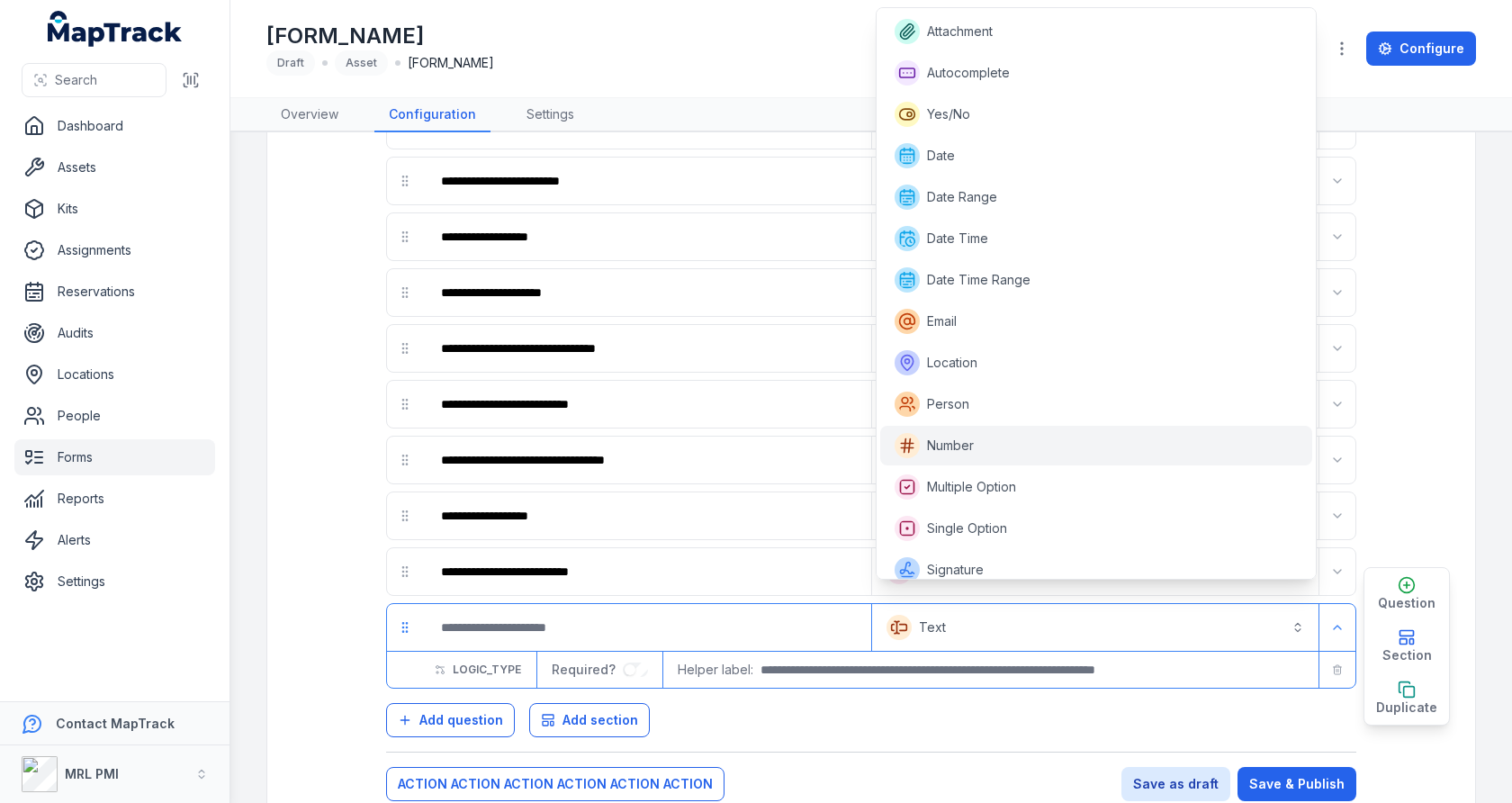 scroll, scrollTop: 51, scrollLeft: 0, axis: vertical 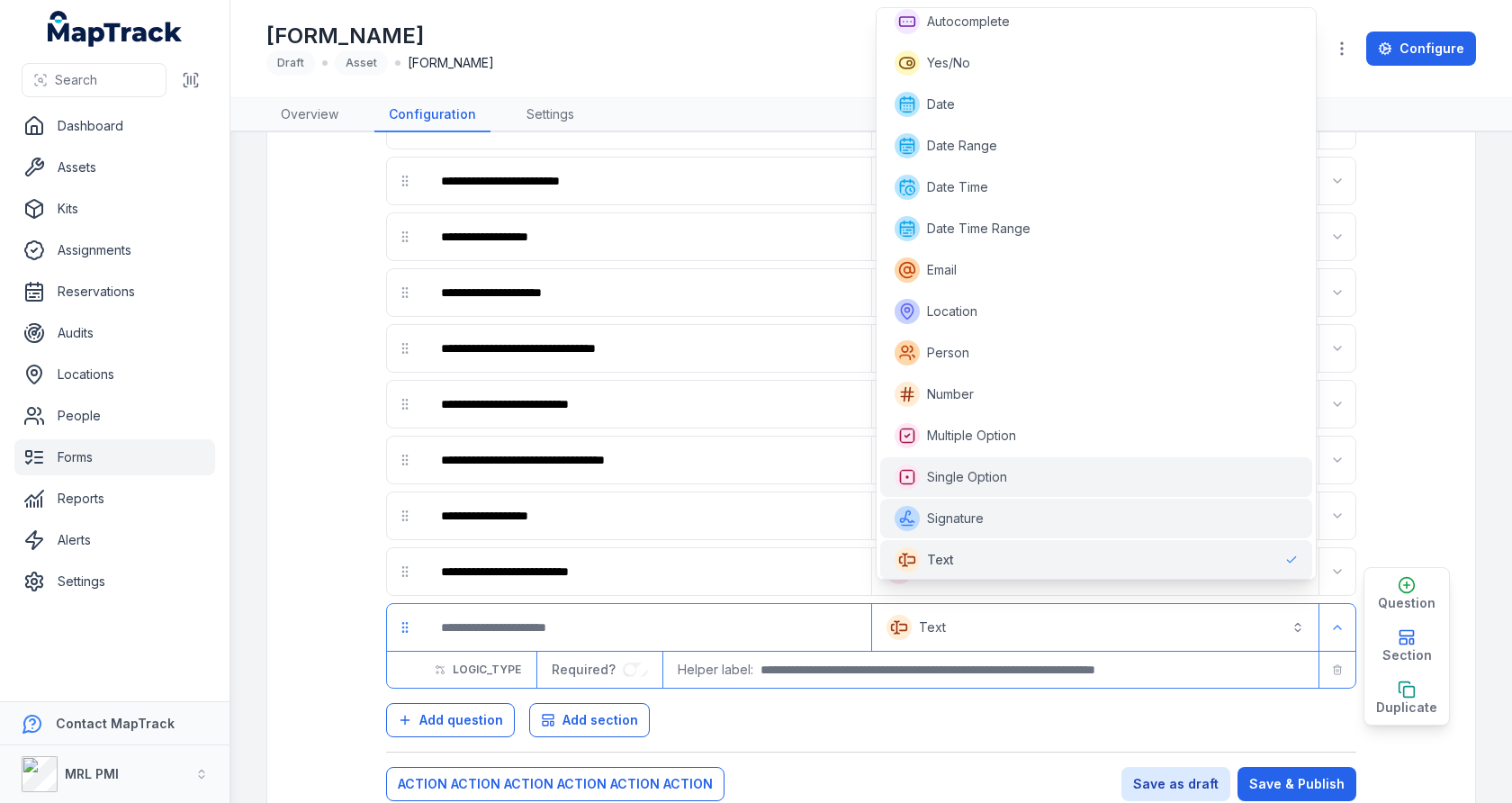 click on "Signature" at bounding box center (939, 519) 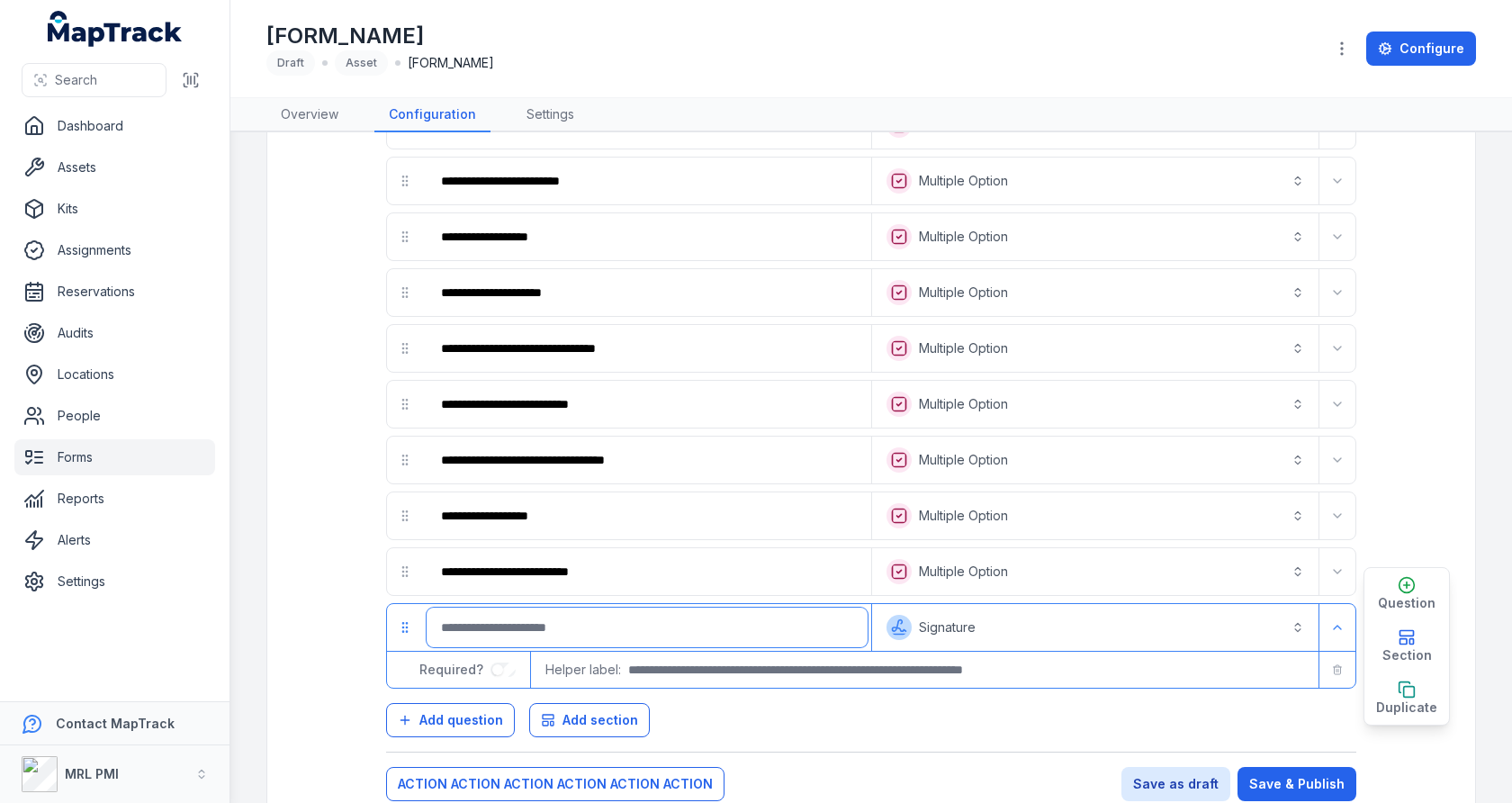 click at bounding box center (647, 627) 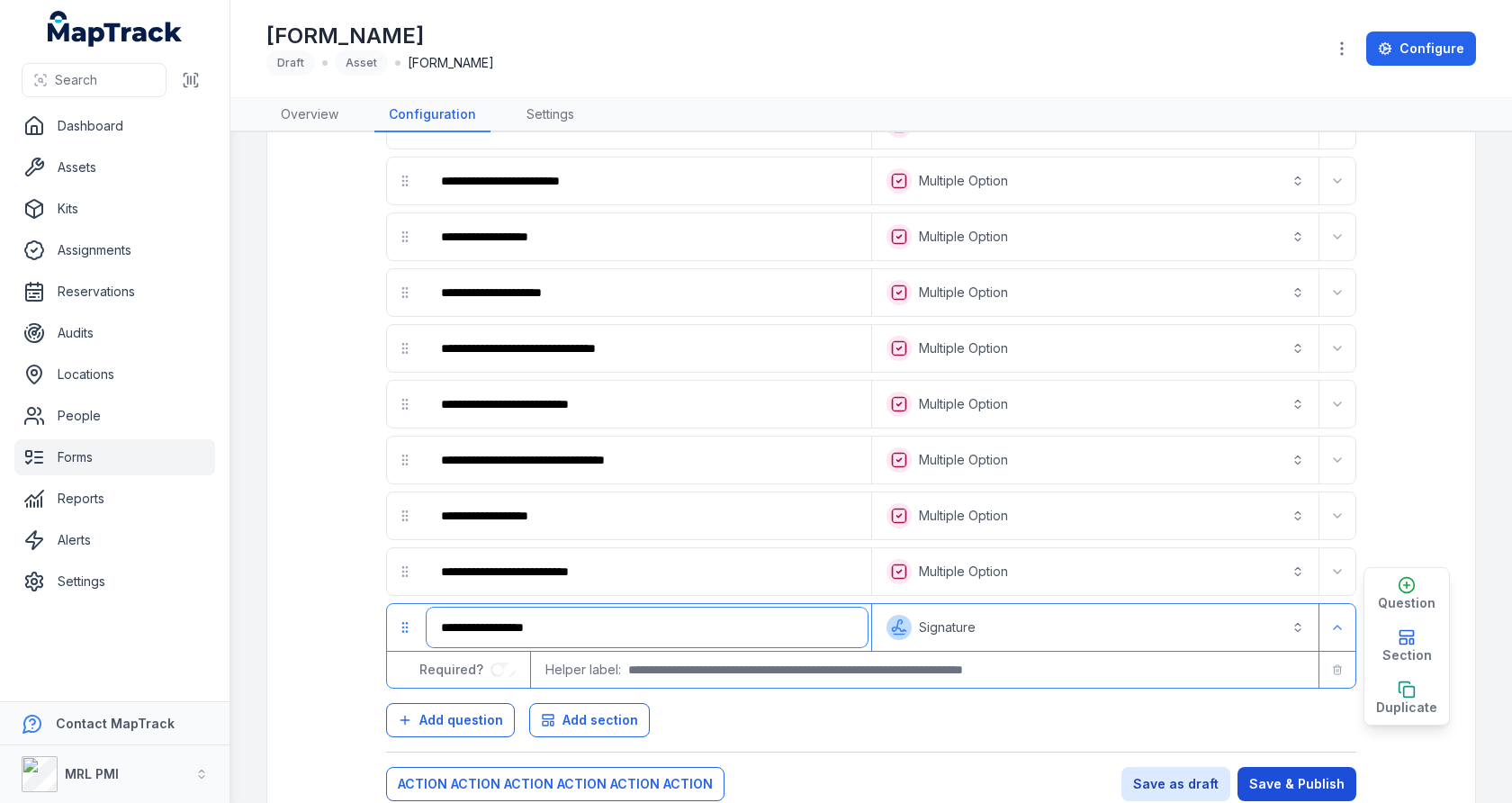type on "**********" 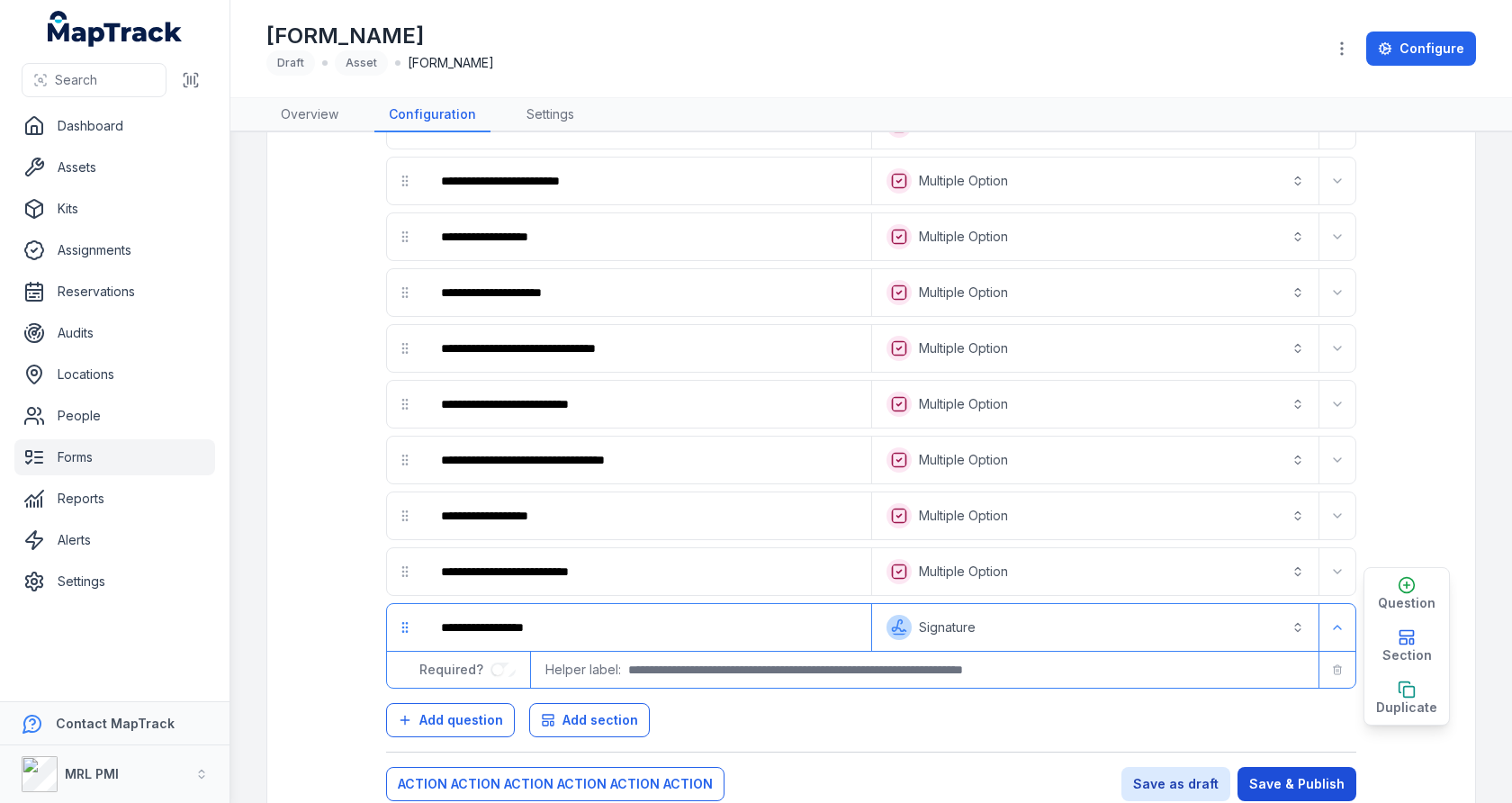click on "Save & Publish" at bounding box center [1297, 784] 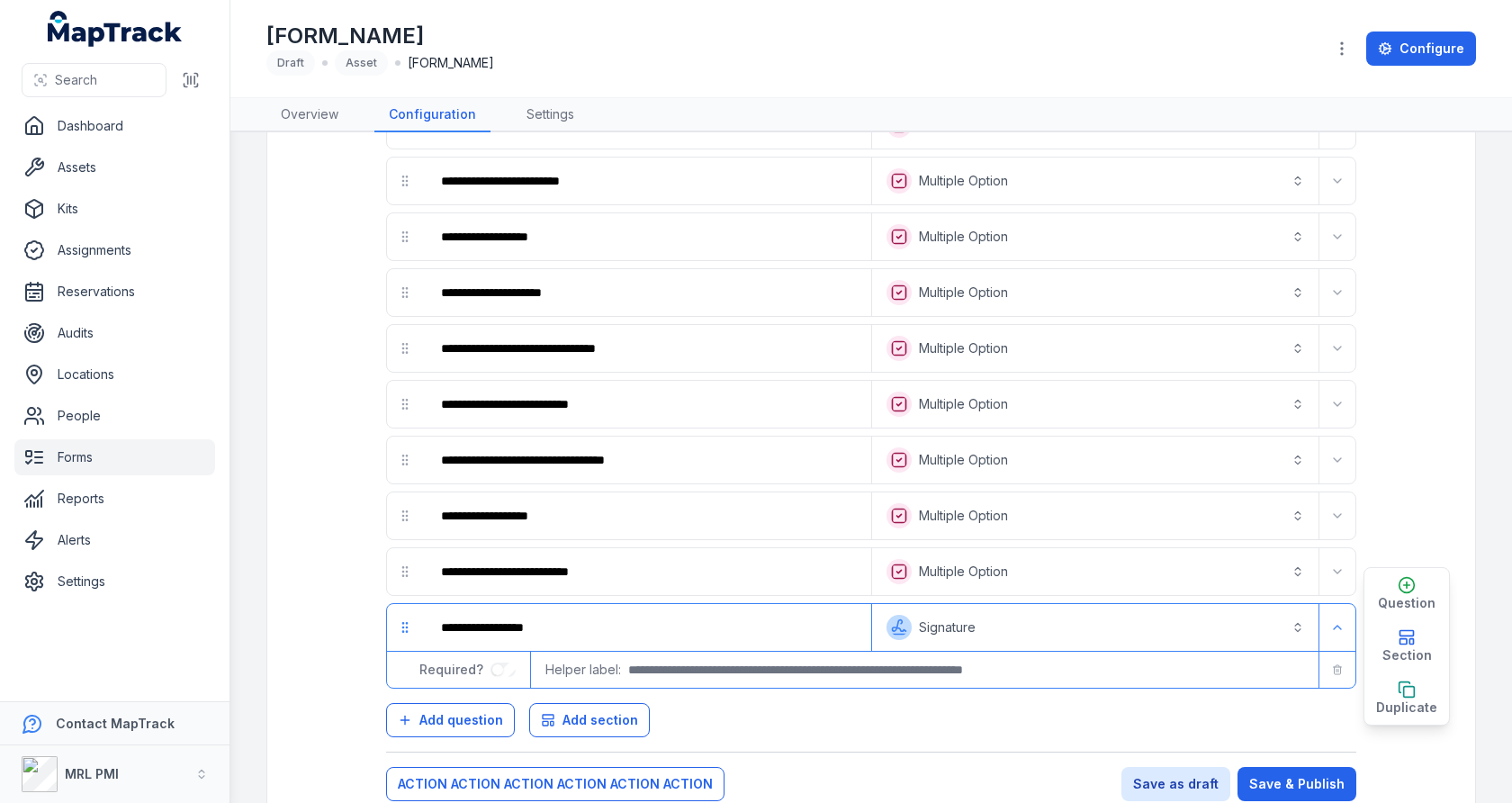 click on "QUESTION_DETAILS" at bounding box center [871, -483] 